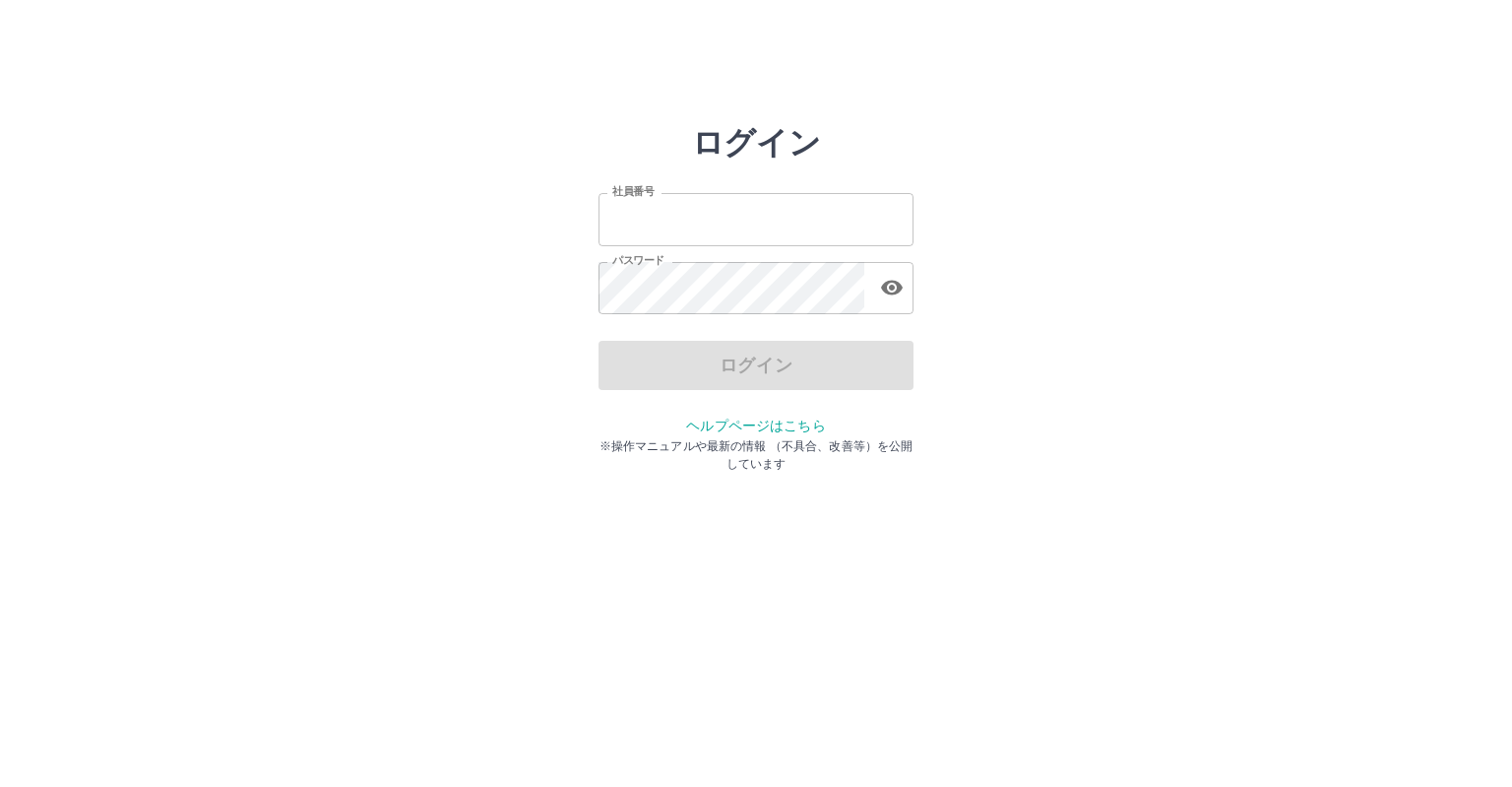 scroll, scrollTop: 0, scrollLeft: 0, axis: both 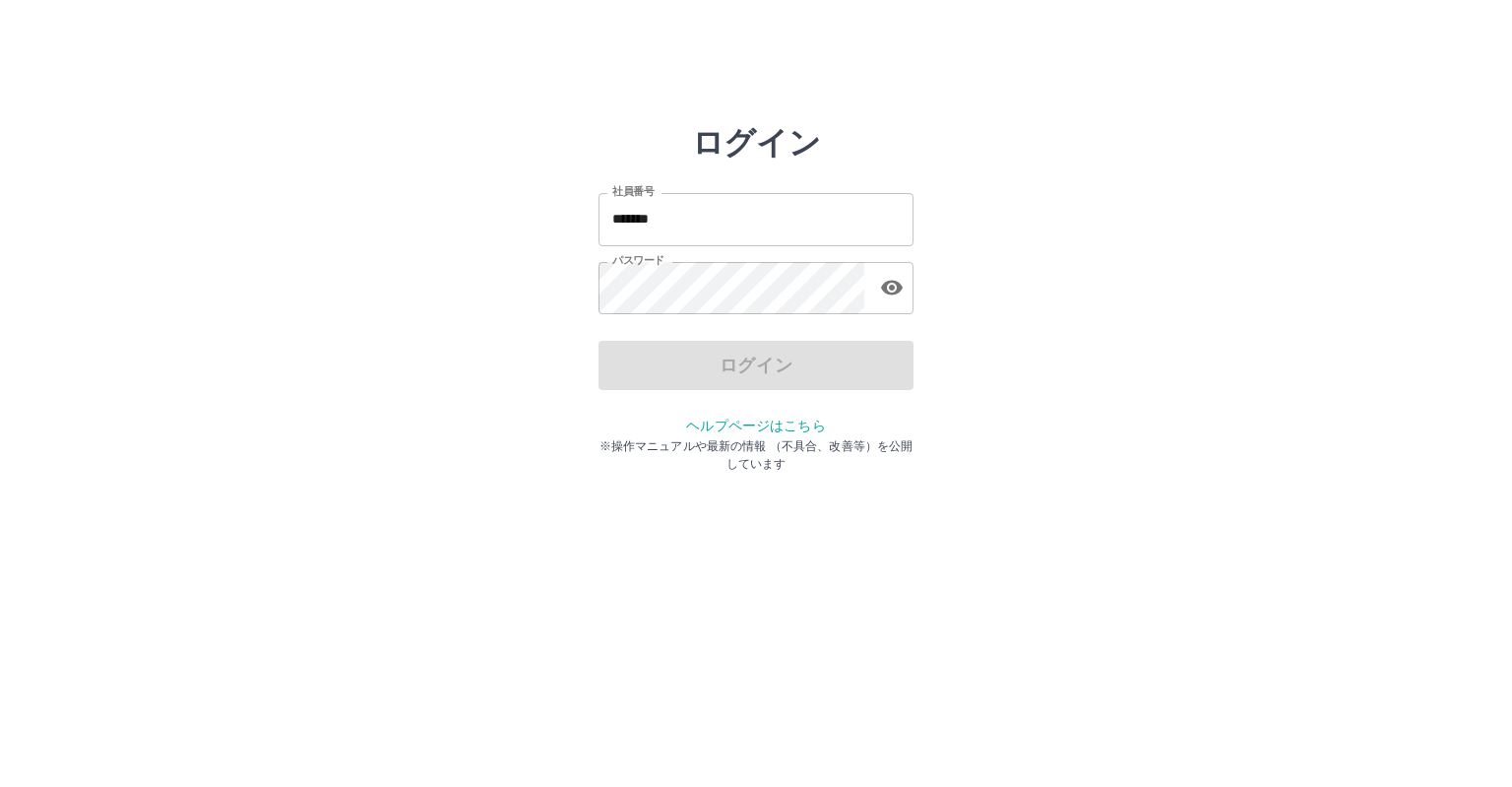 click on "ログイン" at bounding box center (756, 365) 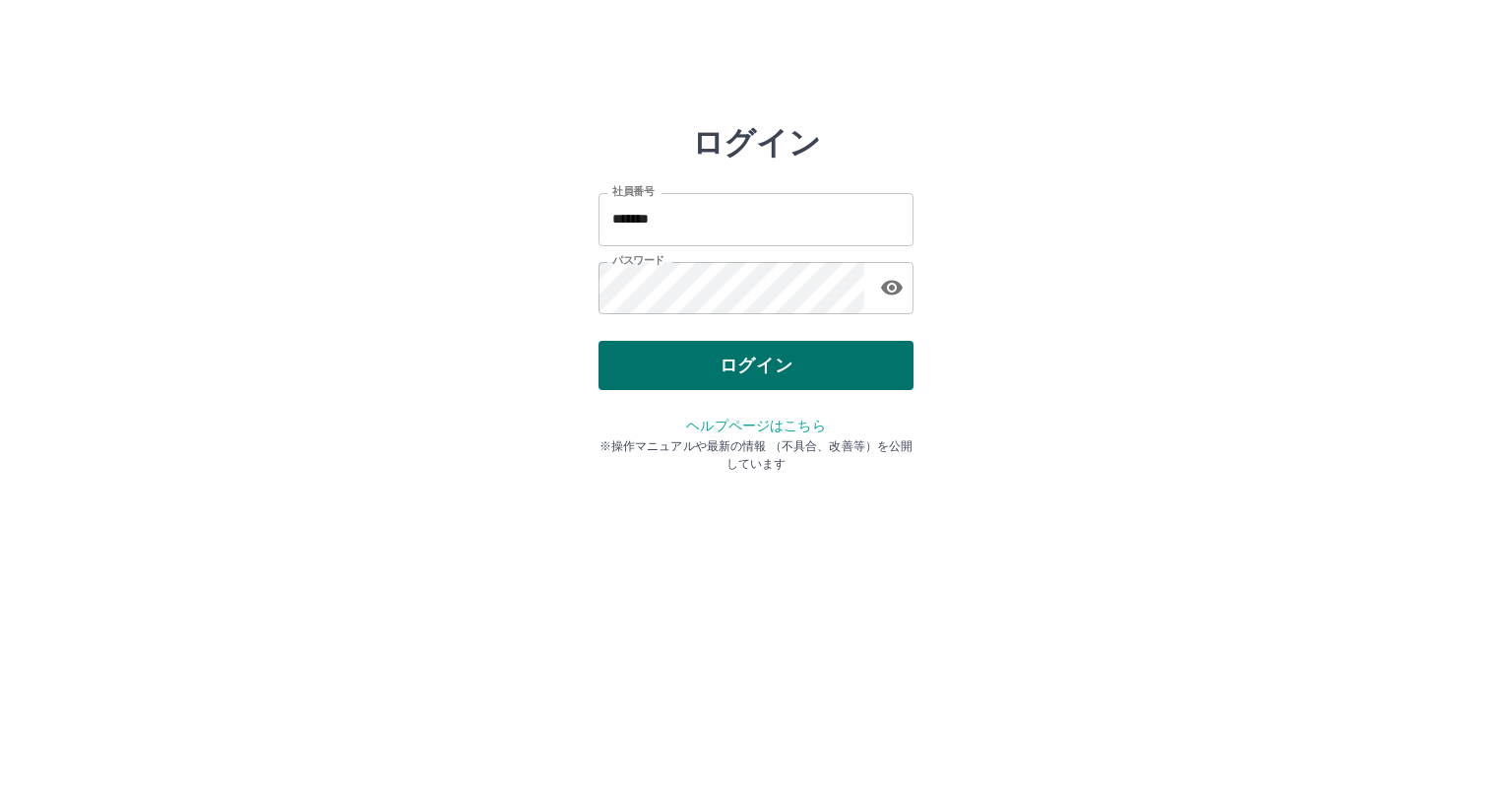 click on "ログイン" at bounding box center [756, 365] 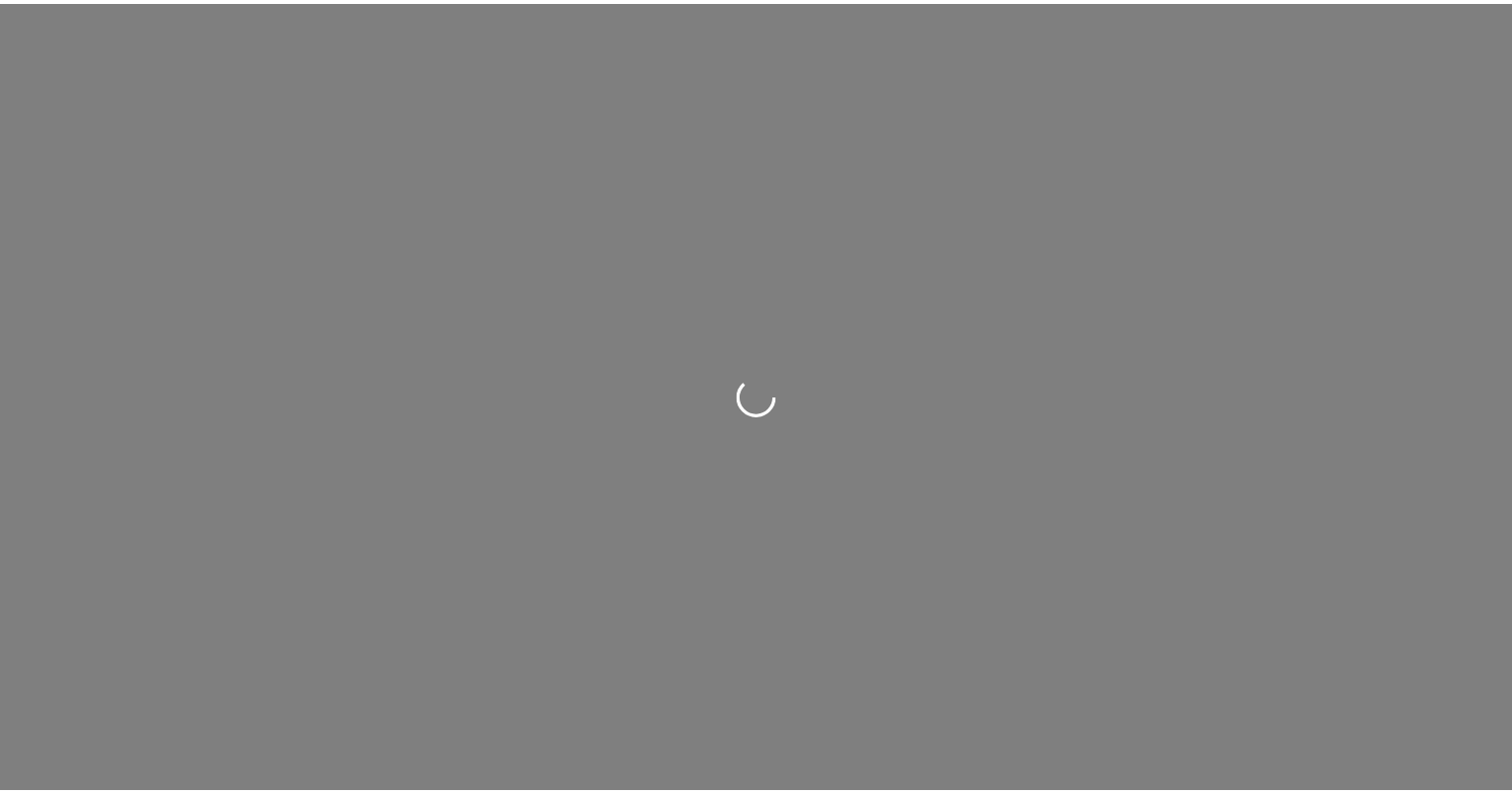 scroll, scrollTop: 0, scrollLeft: 0, axis: both 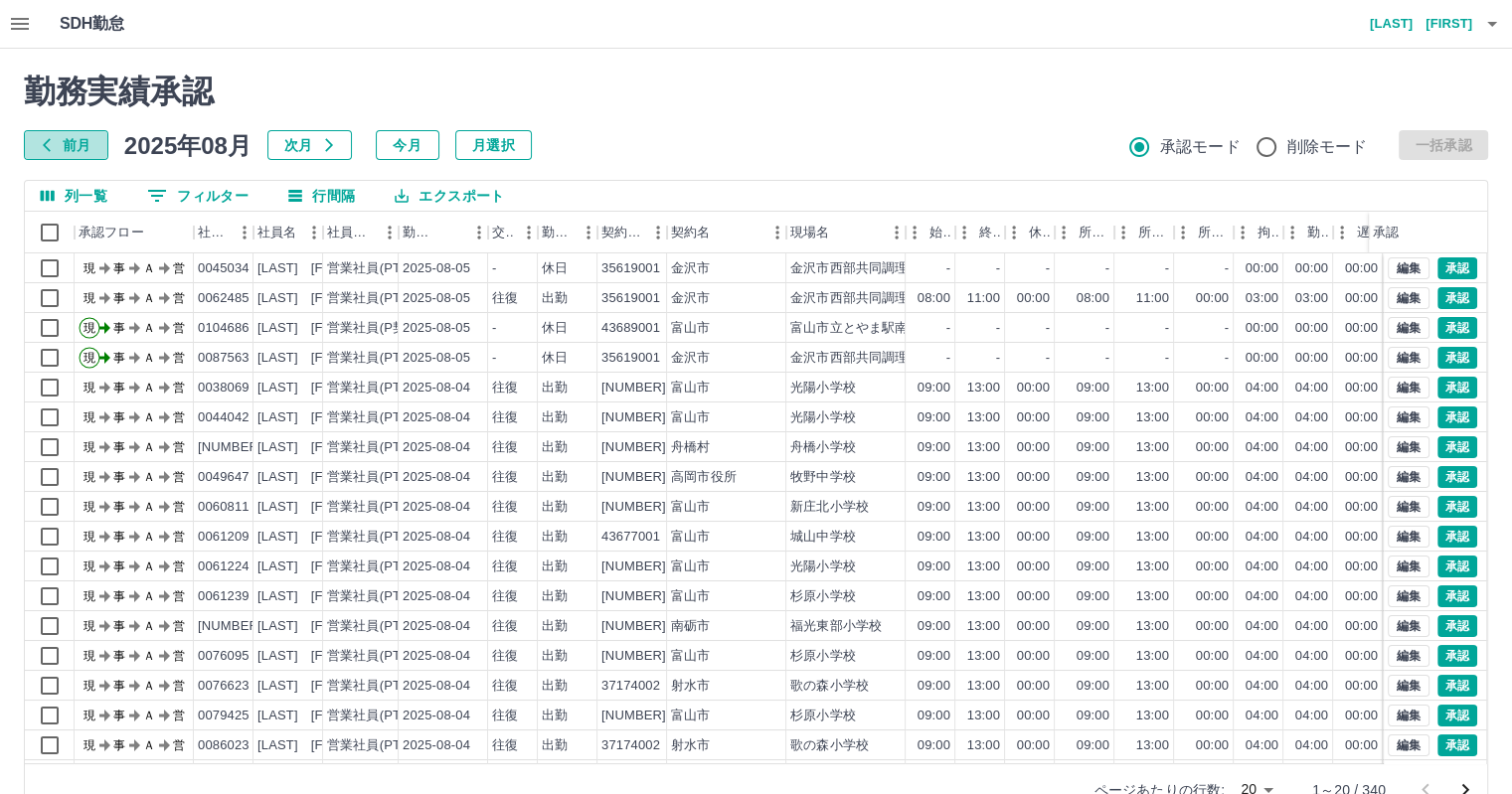 click on "前月" at bounding box center (66, 145) 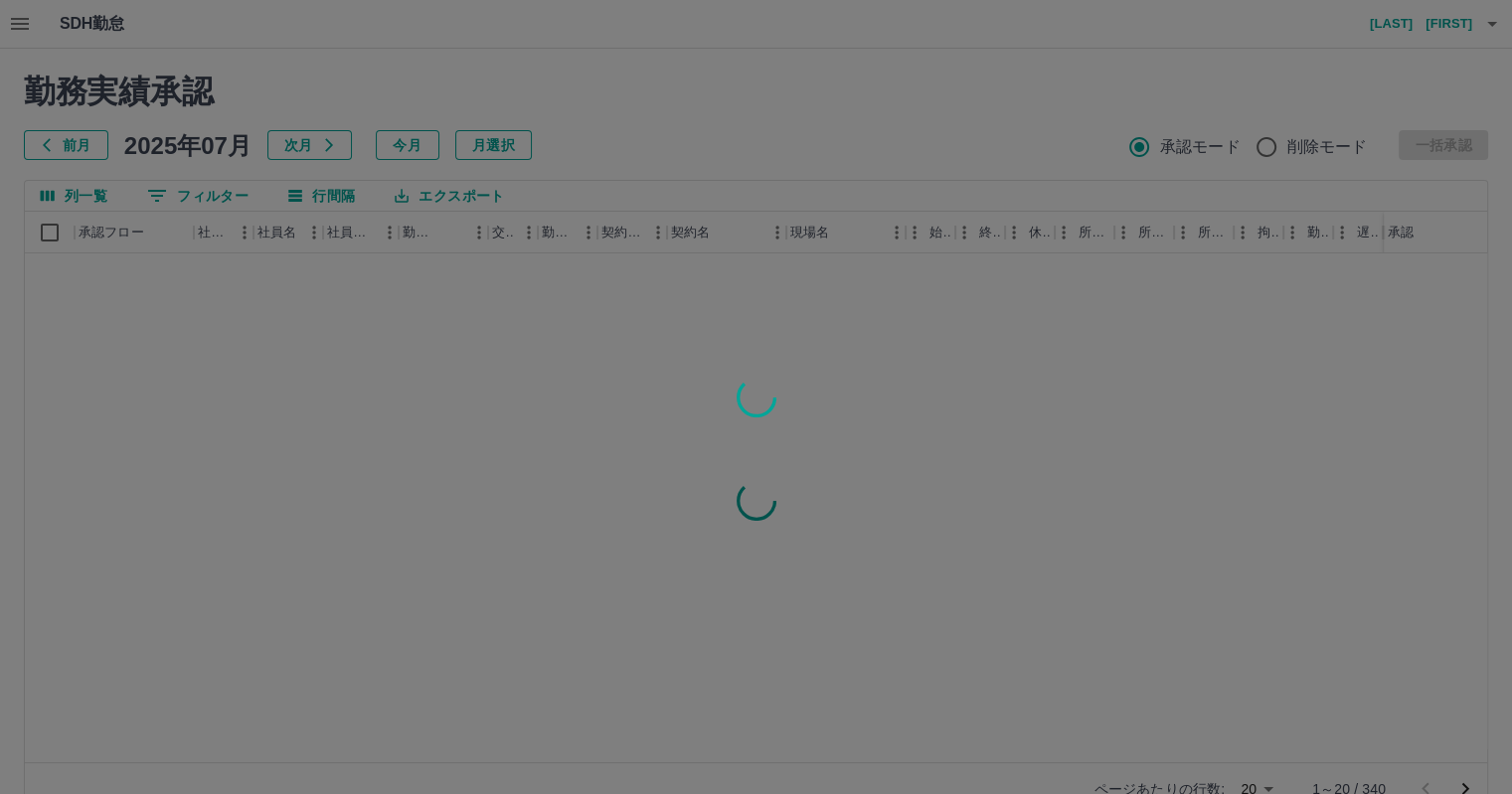 click at bounding box center [756, 397] 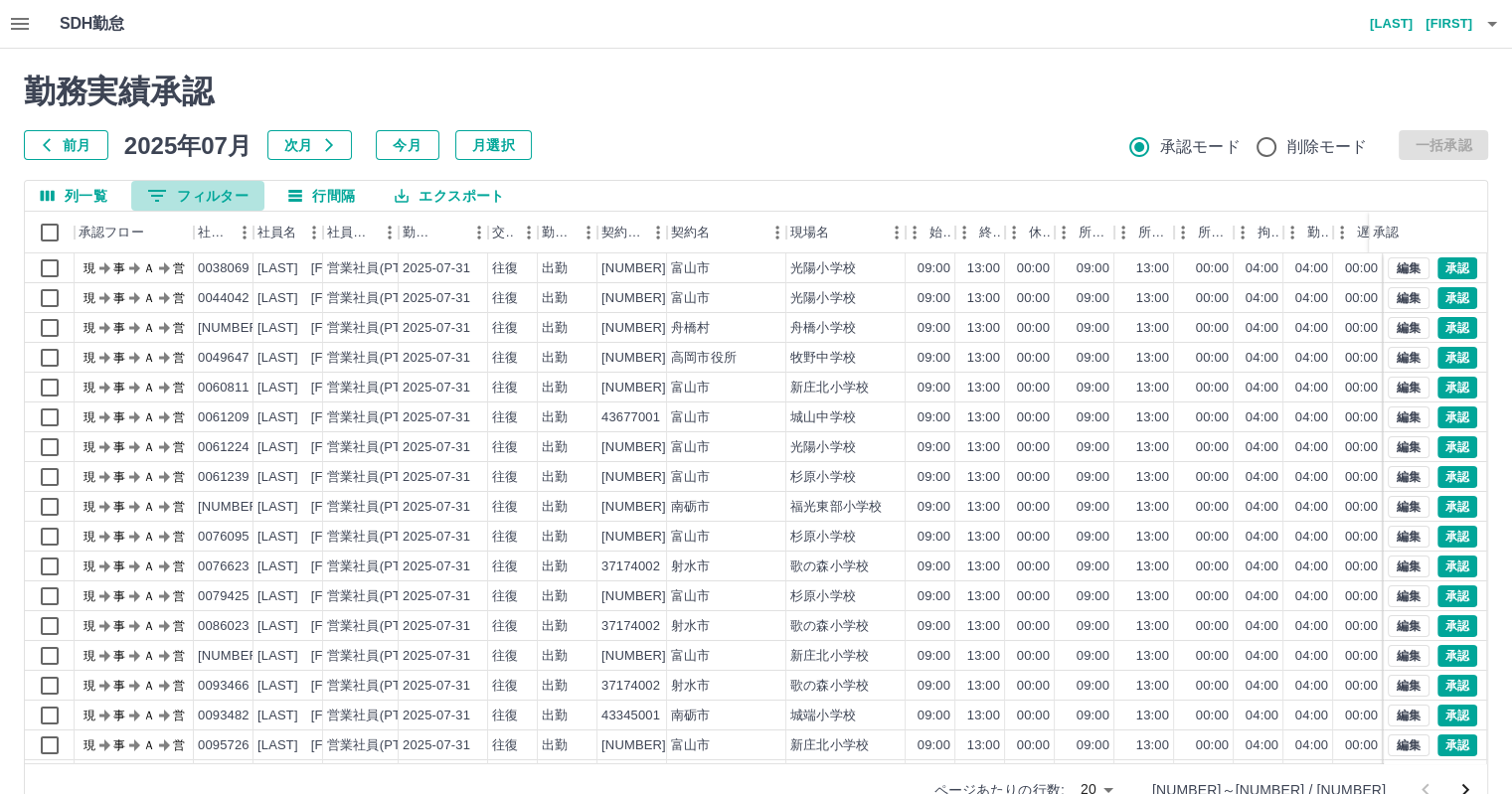 click on "0 フィルター" at bounding box center (198, 196) 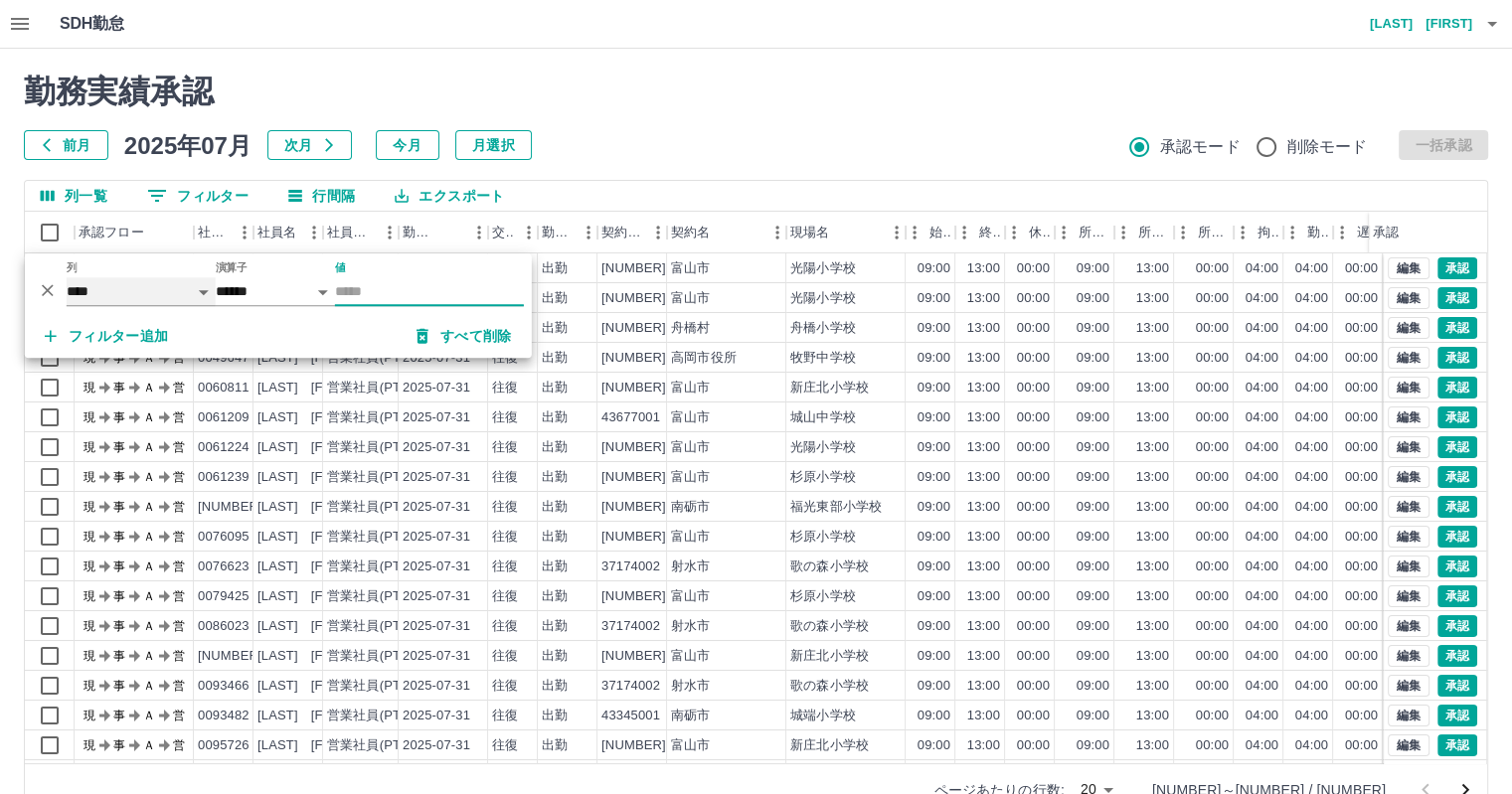 click on "**** *** **** *** *** **** ***** *** *** ** ** ** **** **** **** ** ** *** **** *****" at bounding box center (141, 291) 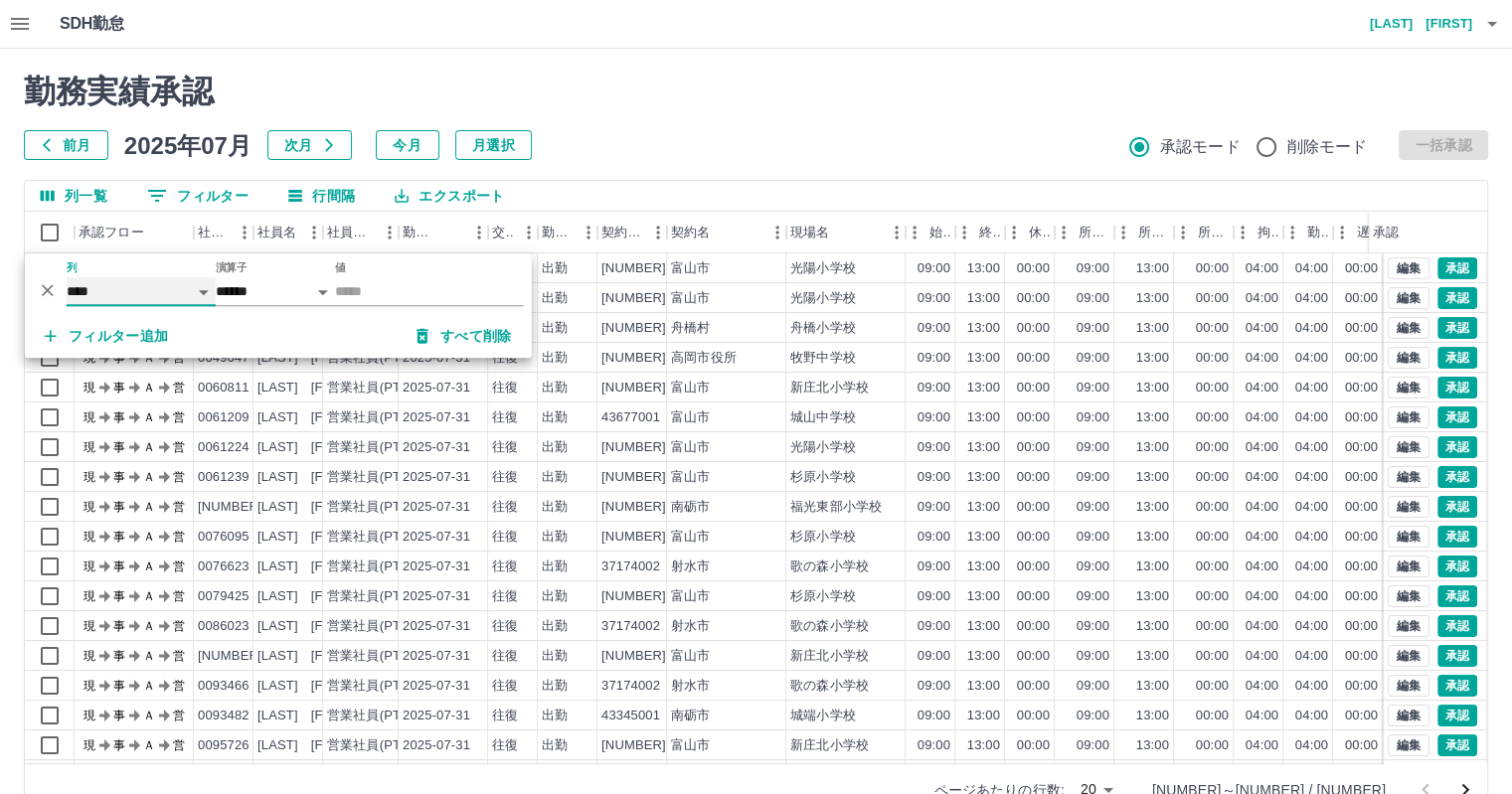 click on "**** *** **** *** *** **** ***** *** *** ** ** ** **** **** **** ** ** *** **** *****" at bounding box center (141, 291) 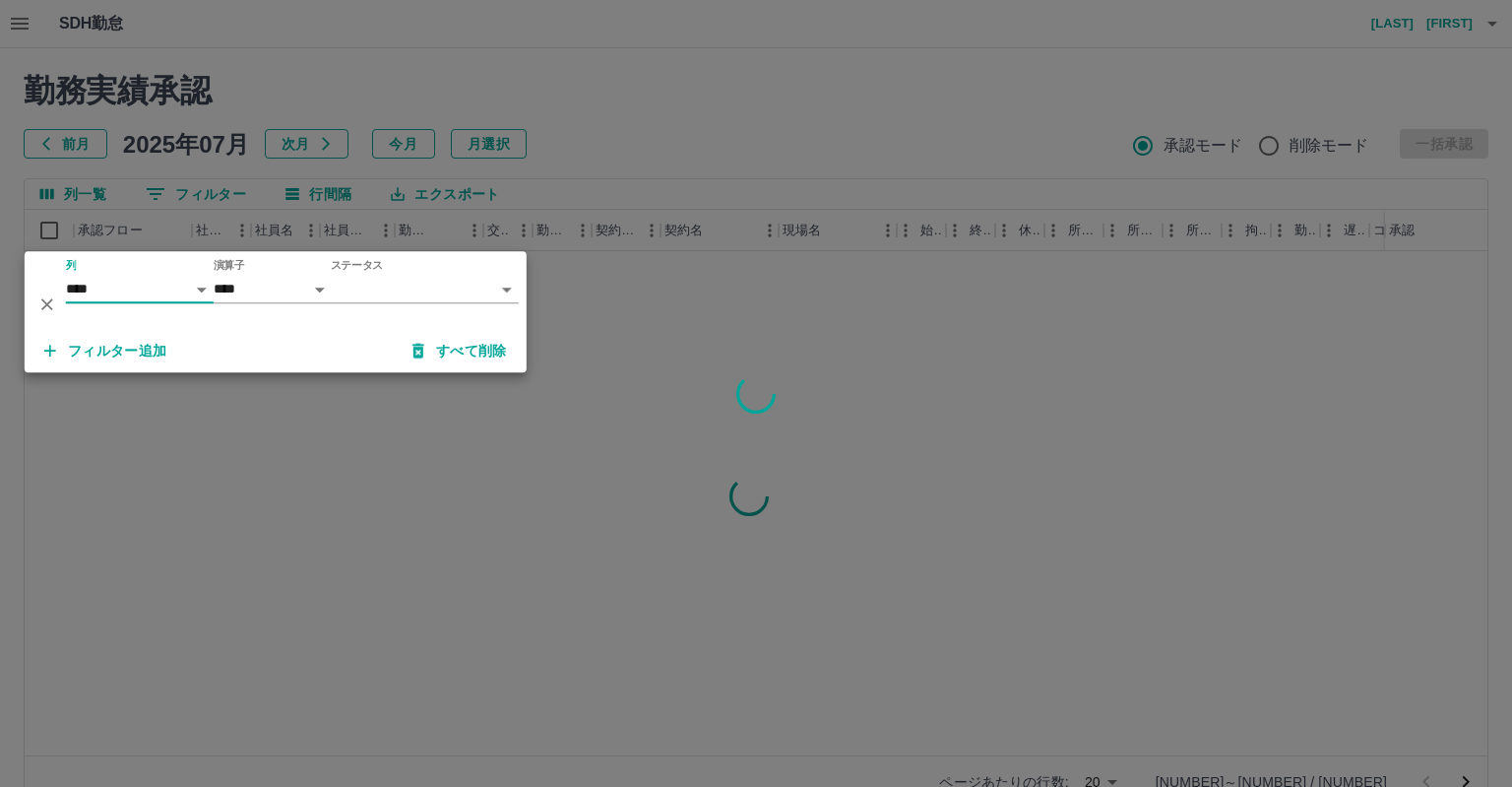 click on "SDH勤怠 [LAST]　[FIRST] 勤務実績承認 前月 2025年07月 次月 今月 月選択 承認モード 削除モード 一括承認 列一覧 0 フィルター 行間隔 エクスポート 承認フロー 社員番号 社員名 社員区分 勤務日 交通費 勤務区分 契約コード 契約名 現場名 始業 終業 休憩 所定開始 所定終業 所定休憩 拘束 勤務 遅刻等 コメント ステータス 承認 ページあたりの行数: 20 ** 1～20 / 3995 SDH勤怠 *** ** 列 **** *** **** *** *** **** ***** *** *** ** ** ** **** **** **** ** ** *** **** ***** 演算子 **** ****** ステータス ​ ********* フィルター追加 すべて削除" at bounding box center [756, 416] 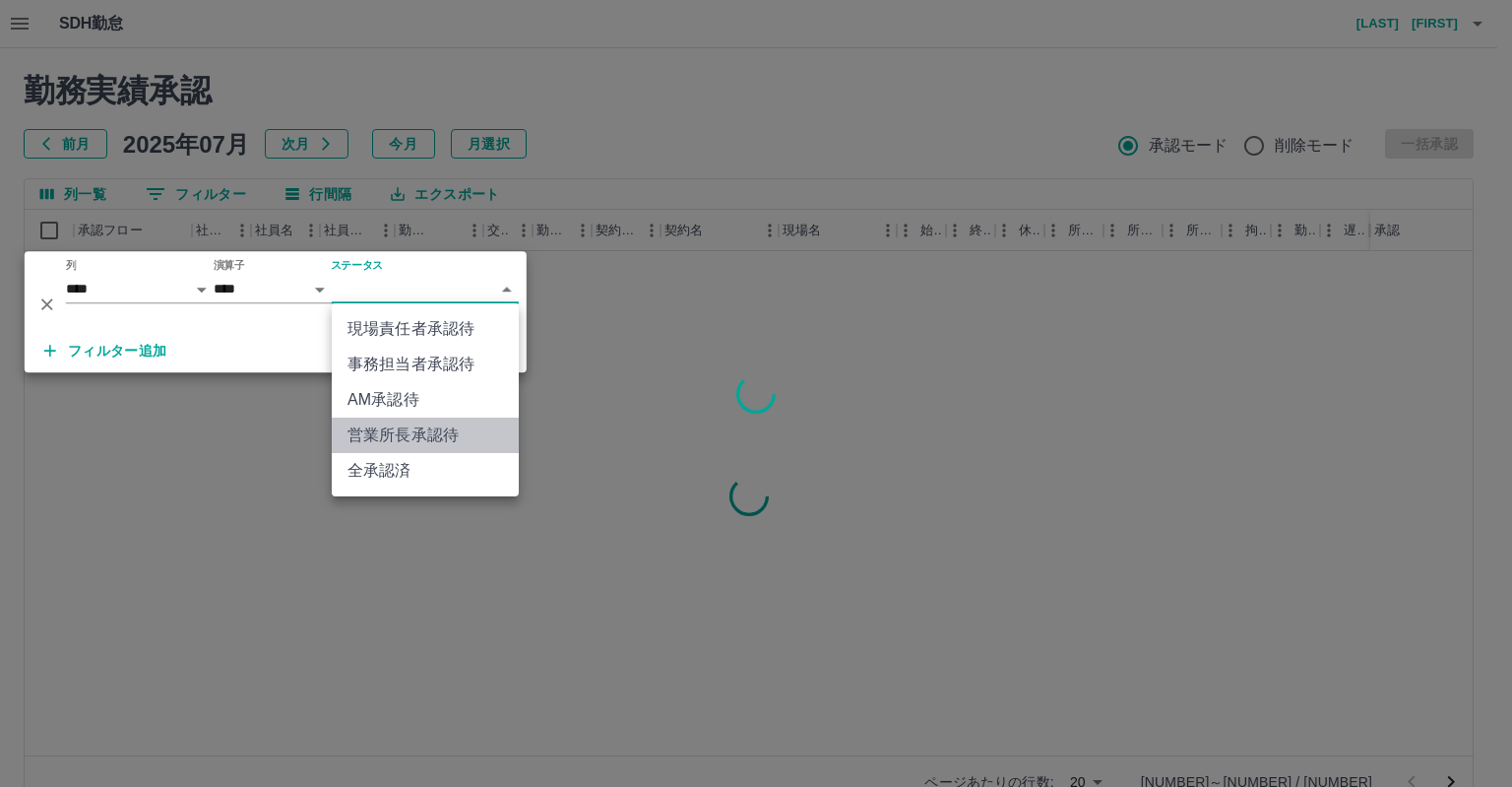 click on "営業所長承認待" at bounding box center [425, 435] 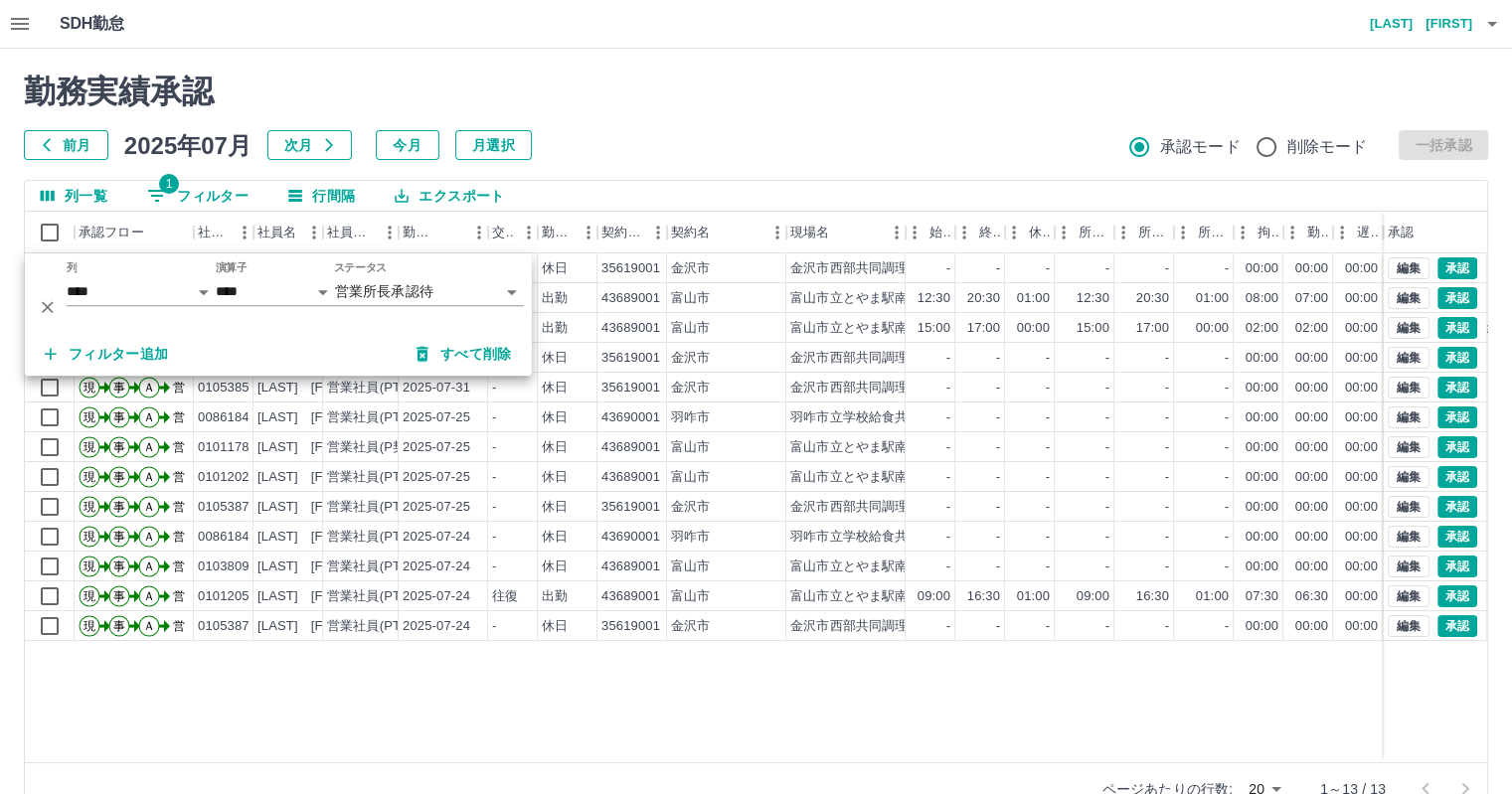 click on "勤務実績承認 前月 2025年07月 次月 今月 月選択 承認モード 削除モード 一括承認" at bounding box center (756, 116) 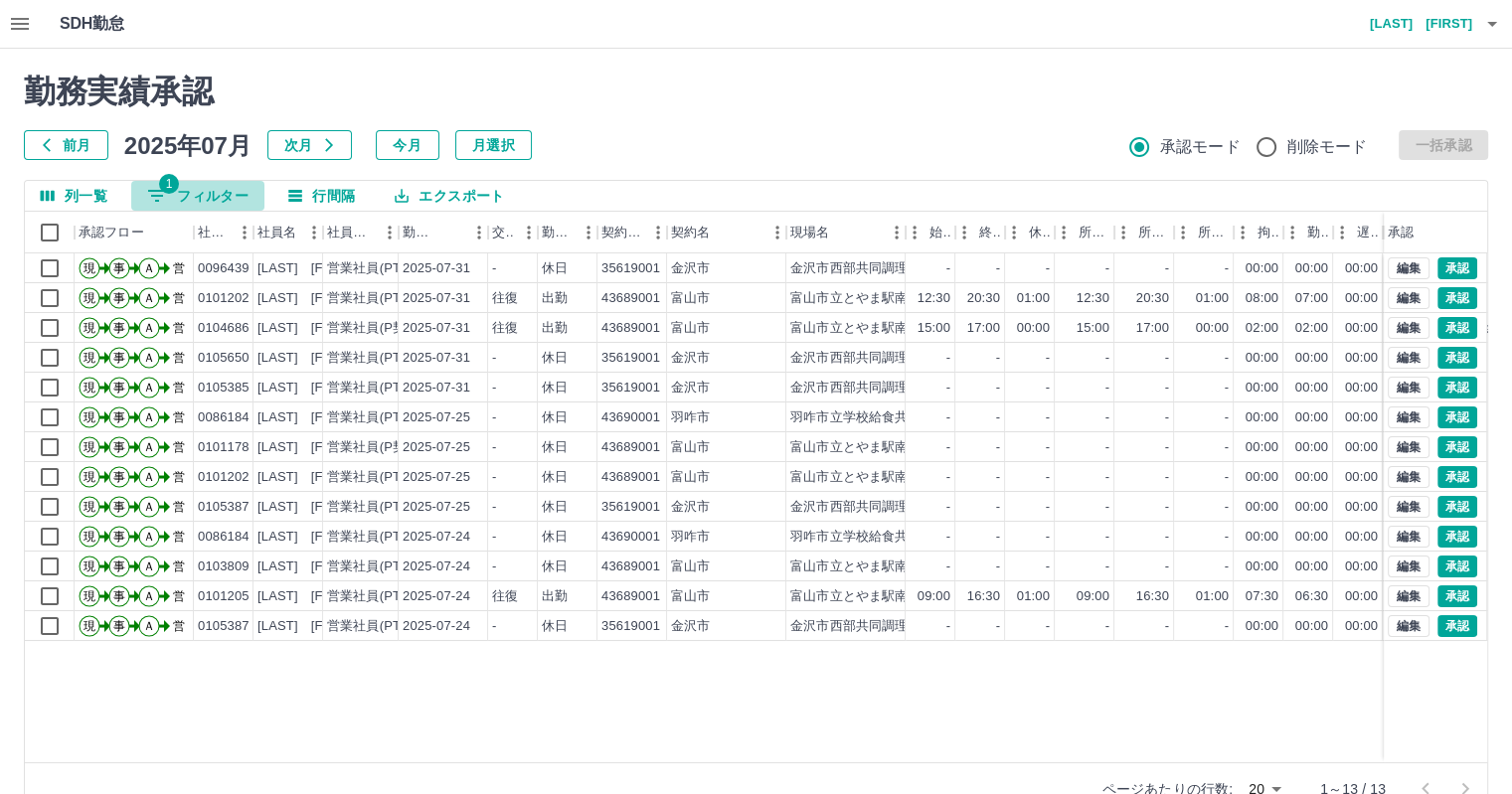 click on "1 フィルター" at bounding box center [198, 196] 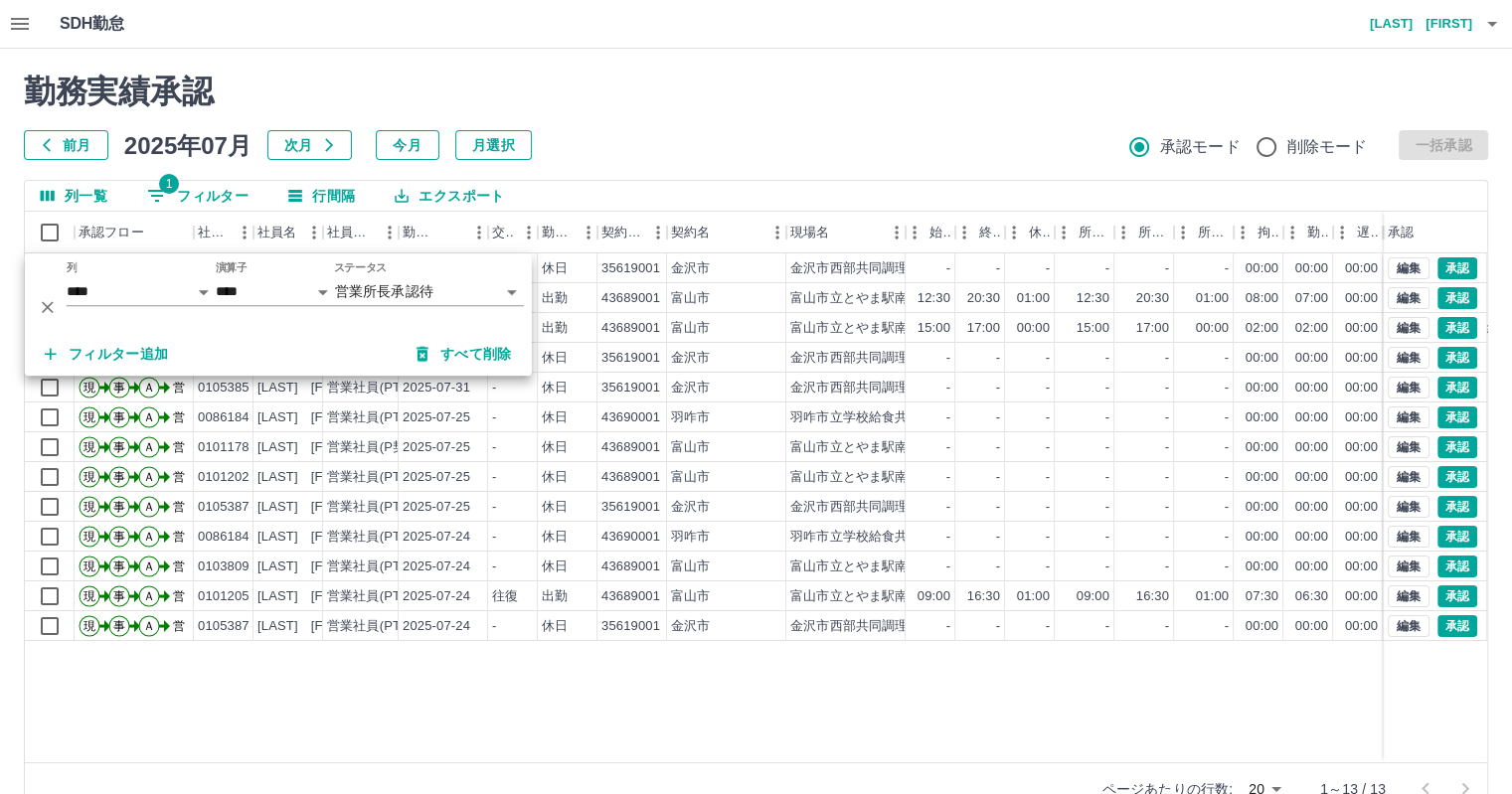 click on "勤務実績承認 前月 2025年07月 次月 今月 月選択 承認モード 削除モード 一括承認" at bounding box center [756, 116] 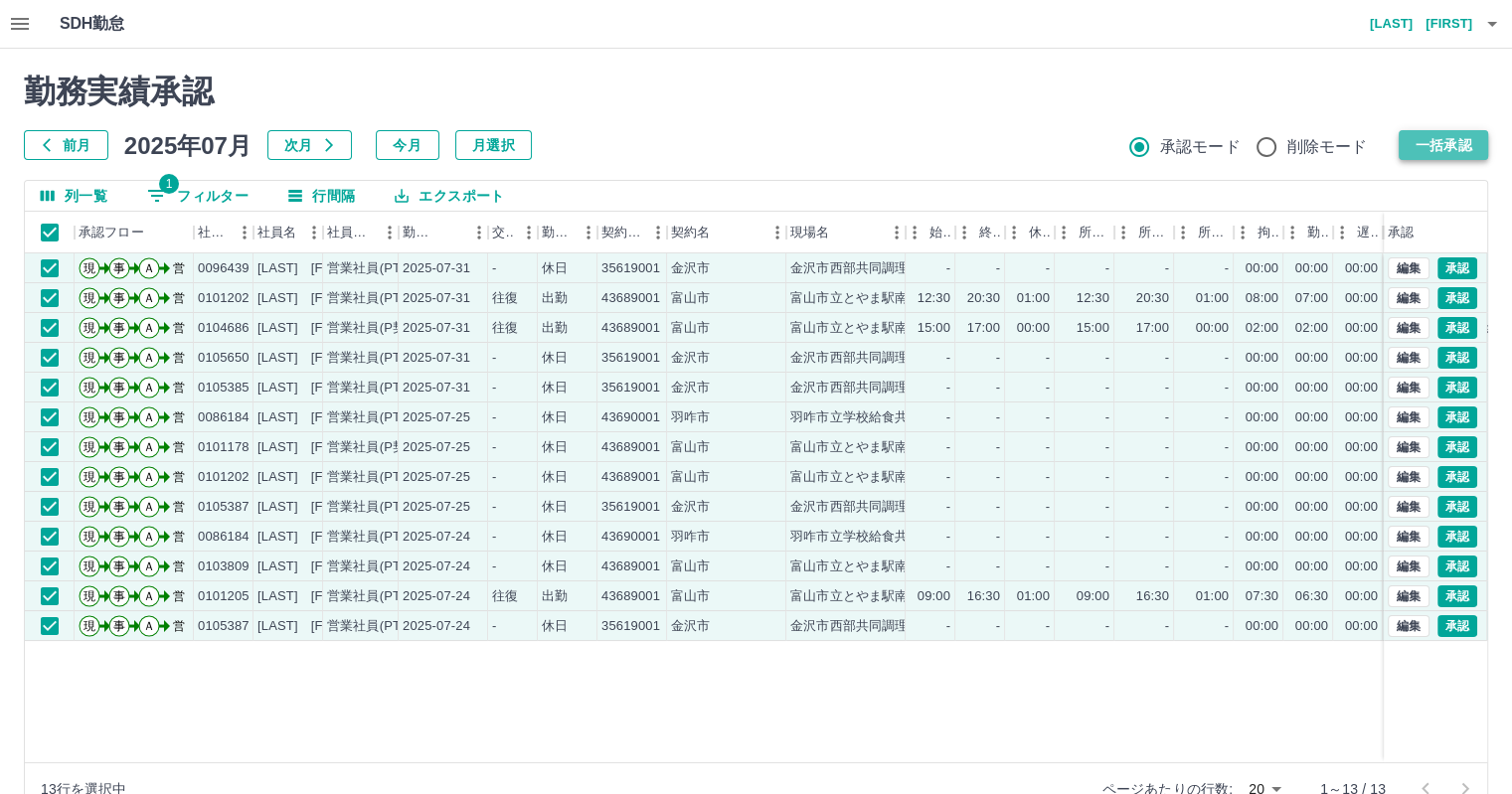click on "一括承認" at bounding box center (1443, 145) 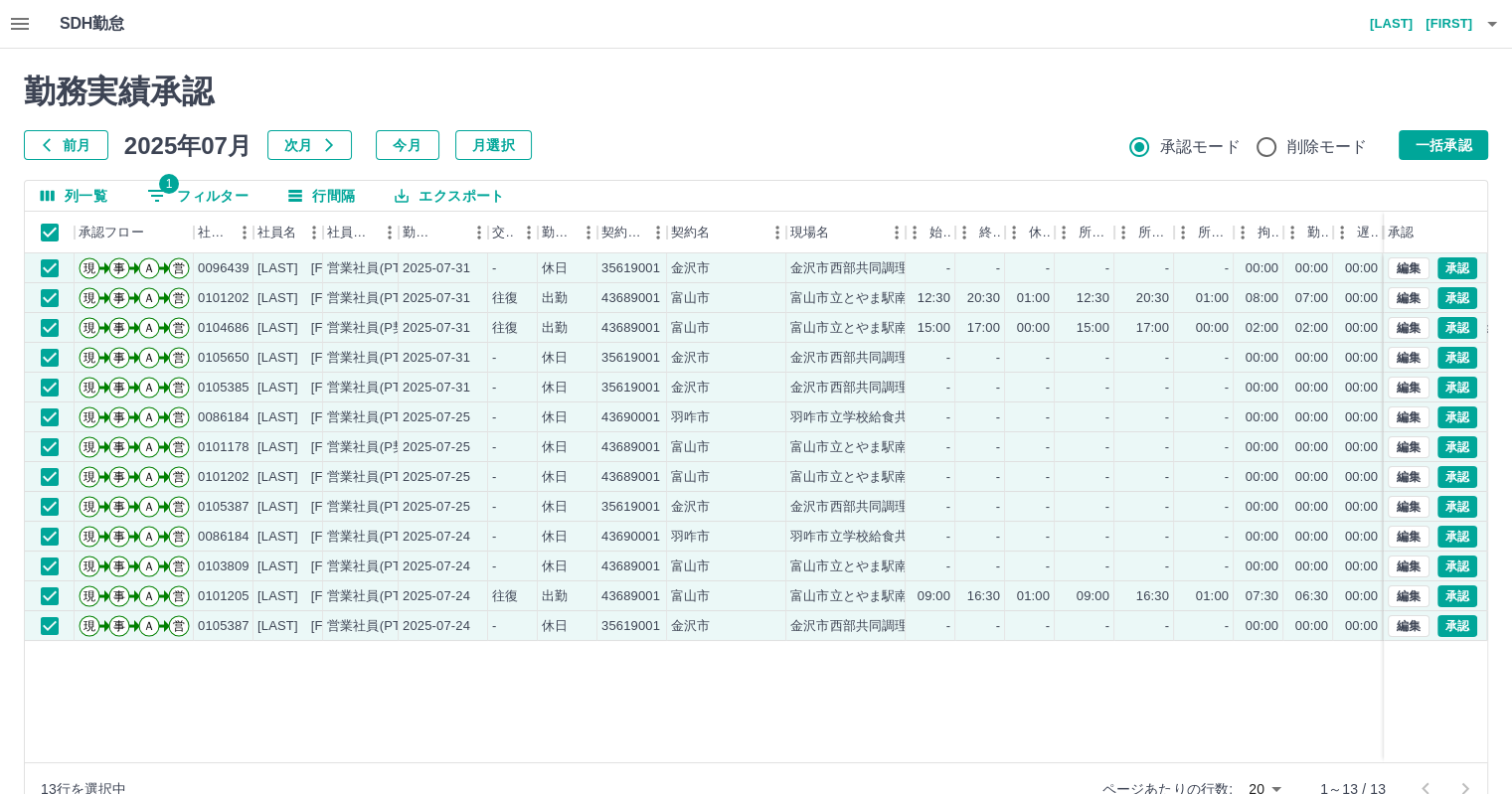 click on "勤務実績承認 前月 2025年07月 次月 今月 月選択 承認モード 削除モード 一括承認 列一覧 1 フィルター 行間隔 エクスポート 承認フロー 社員番号 [NUMBER] [LAST]　[FIRST] 営業社員(PT契約) 2025-07-31  -  休日 [NUMBER] [CITY] [CITY]共同調理場 - - - - - - 00:00 00:00 00:00 営業所長承認待 現 事 Ａ 営 [NUMBER] [LAST]　[FIRST] 営業社員(PT契約) 2025-07-31 往復 出勤 [NUMBER] [CITY] [CITY]市立[CITY]駅南図書館・こども図書館 12:30 20:30 01:00 12:30 20:30 01:00 08:00 07:00 00:00 営業所長承認待 現 事 Ａ 営 [NUMBER] [LAST]　好美 営業社員(P契約) 2025-07-31 往復 出勤 [NUMBER] [CITY] [CITY]市立[CITY]駅南図書館・こども図書館 15:00 17:00 00:00 15:00 17:00 00:00 02:00 02:00 00:00 よるのおはなし会 営業所長承認待 現 事 Ａ 営 [NUMBER] [LAST]　百合子 営業社員(PT契約) 2025-07-31  -  休日 [NUMBER] [CITY] [CITY]共同調理場 - - - - - - 00:00 00:00 00:00 営業所長承認待 現 事 Ａ 営 [NUMBER] [LAST]　小百合 営業社員(PT契約) 2025-07-31  -  休日 [NUMBER] [CITY] [CITY]共同調理場 -" at bounding box center [893, 508] 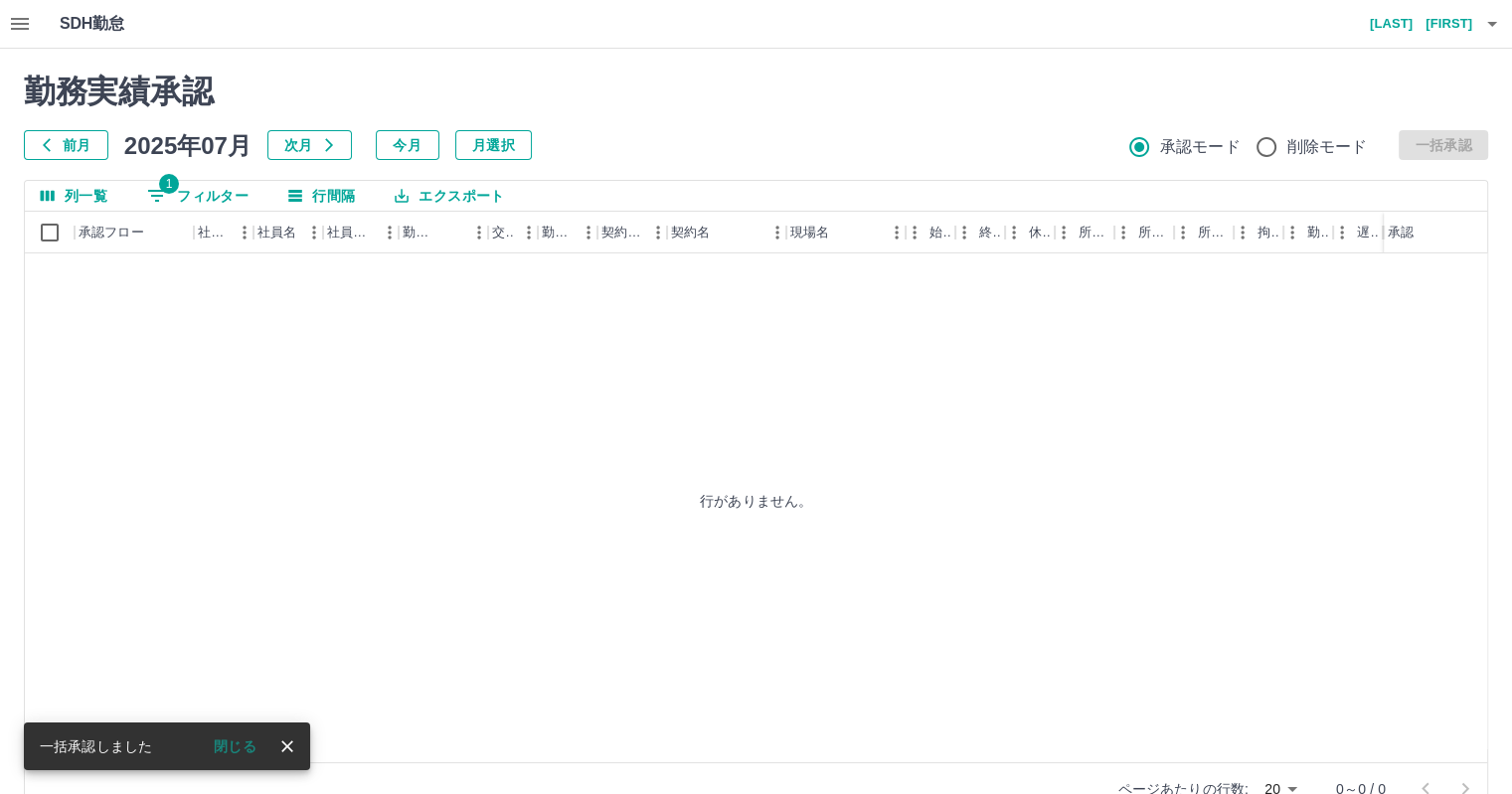 click on "前月 2025年07月 次月 今月 月選択 承認モード 削除モード 一括承認" at bounding box center [756, 145] 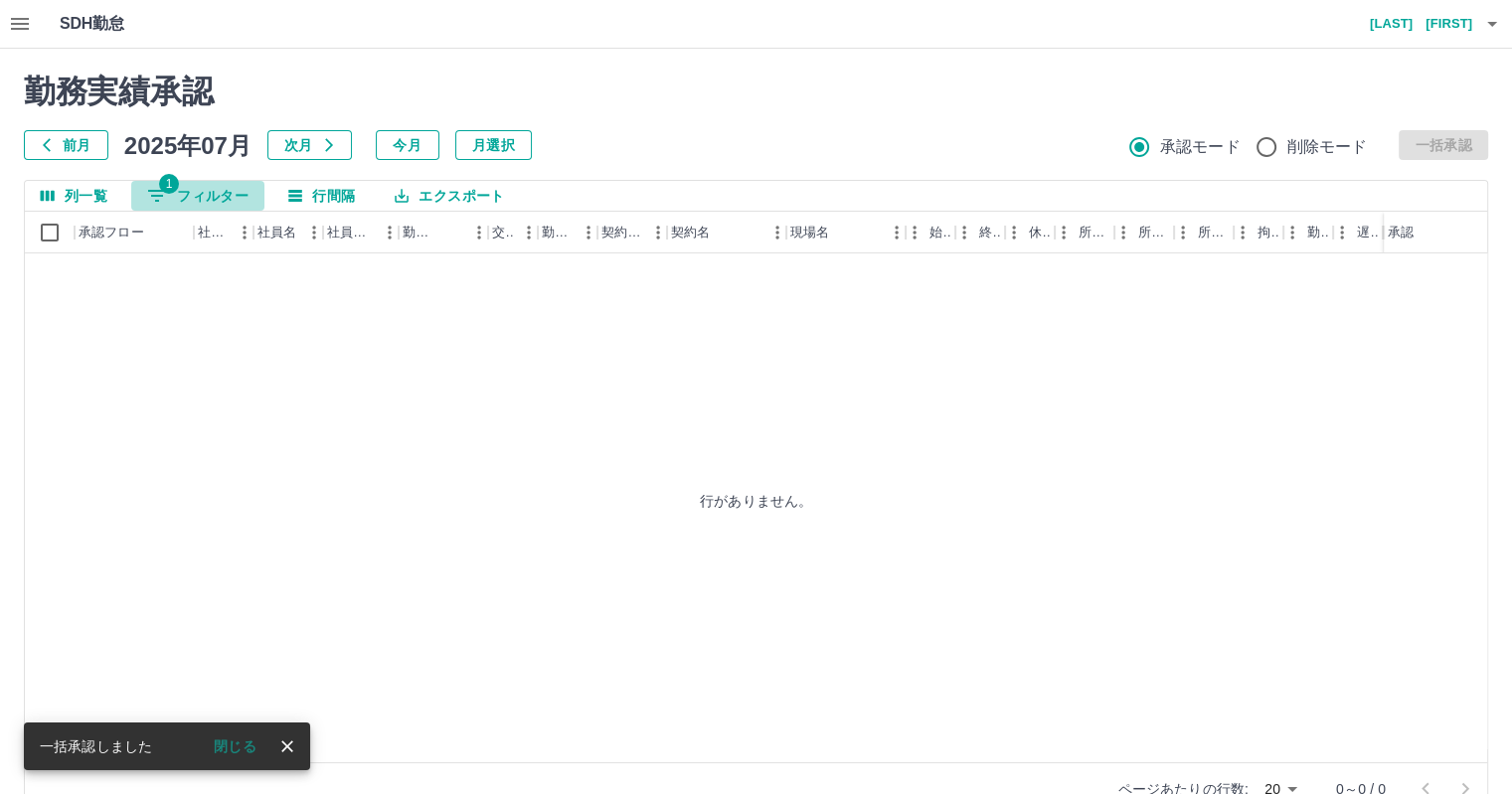 click on "1 フィルター" at bounding box center [198, 196] 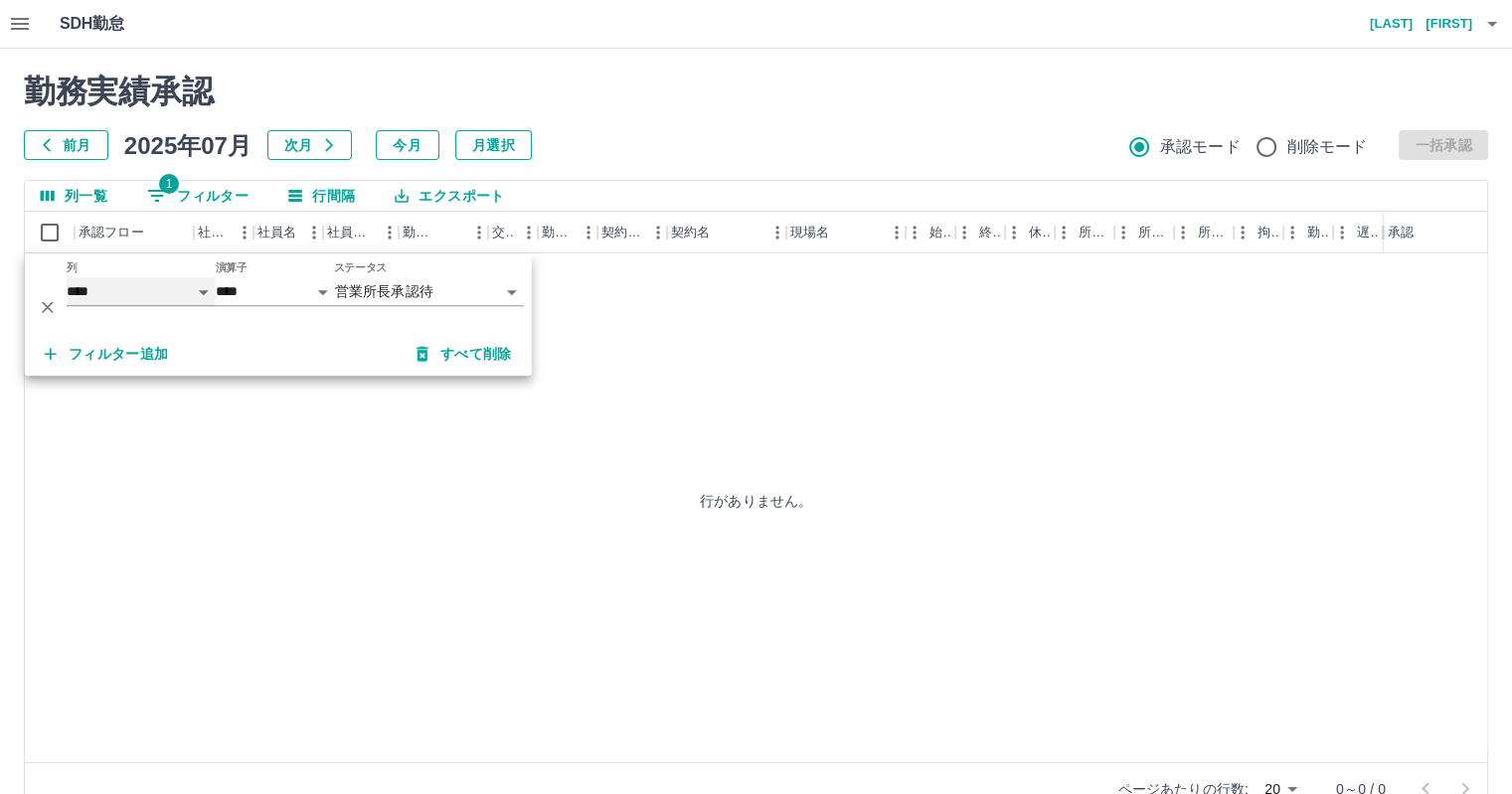 click on "**** *** **** *** *** **** ***** *** *** ** ** ** **** **** **** ** ** *** **** *****" at bounding box center [141, 291] 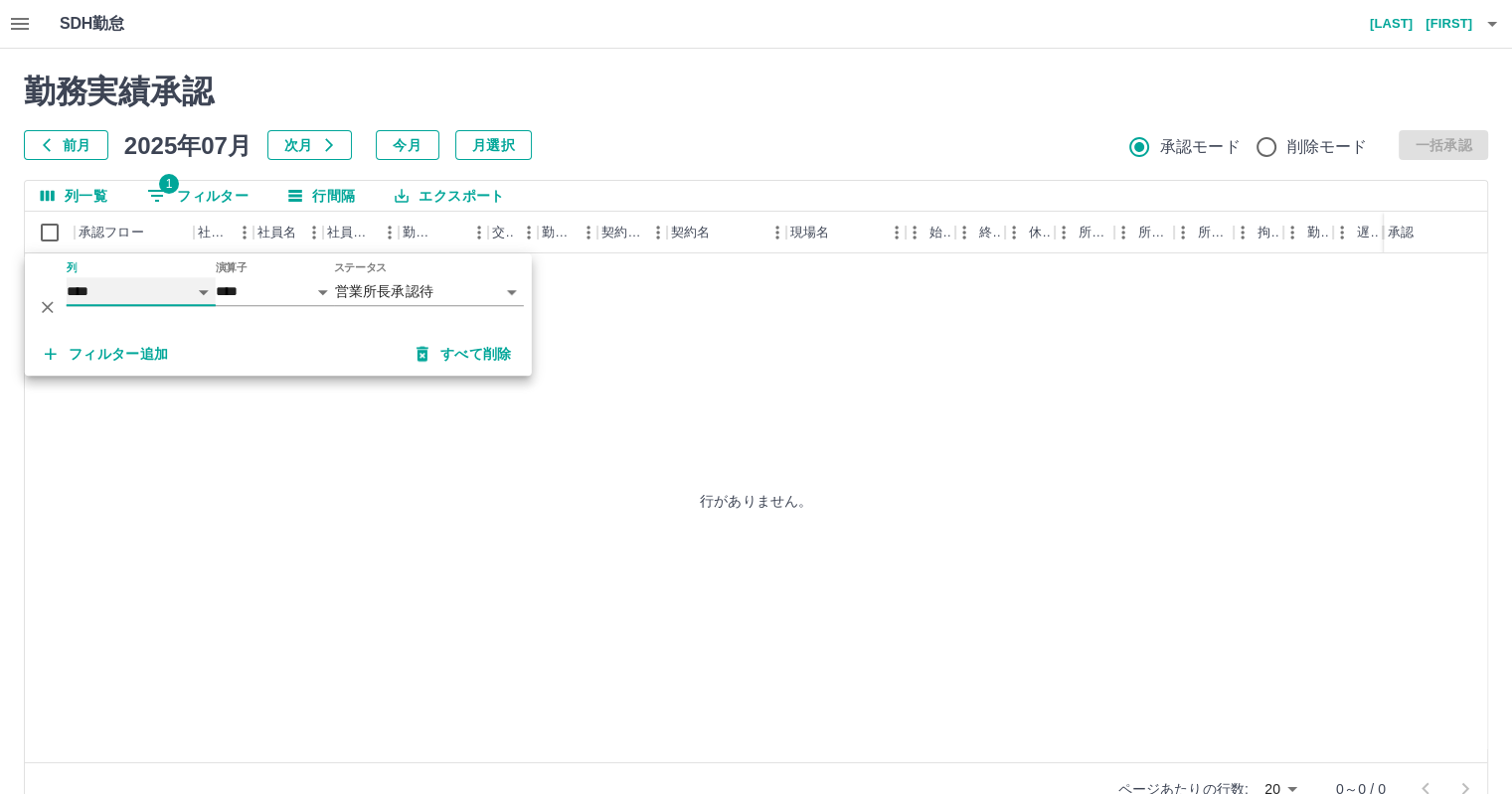 click on "**** *** **** *** *** **** ***** *** *** ** ** ** **** **** **** ** ** *** **** *****" at bounding box center [141, 291] 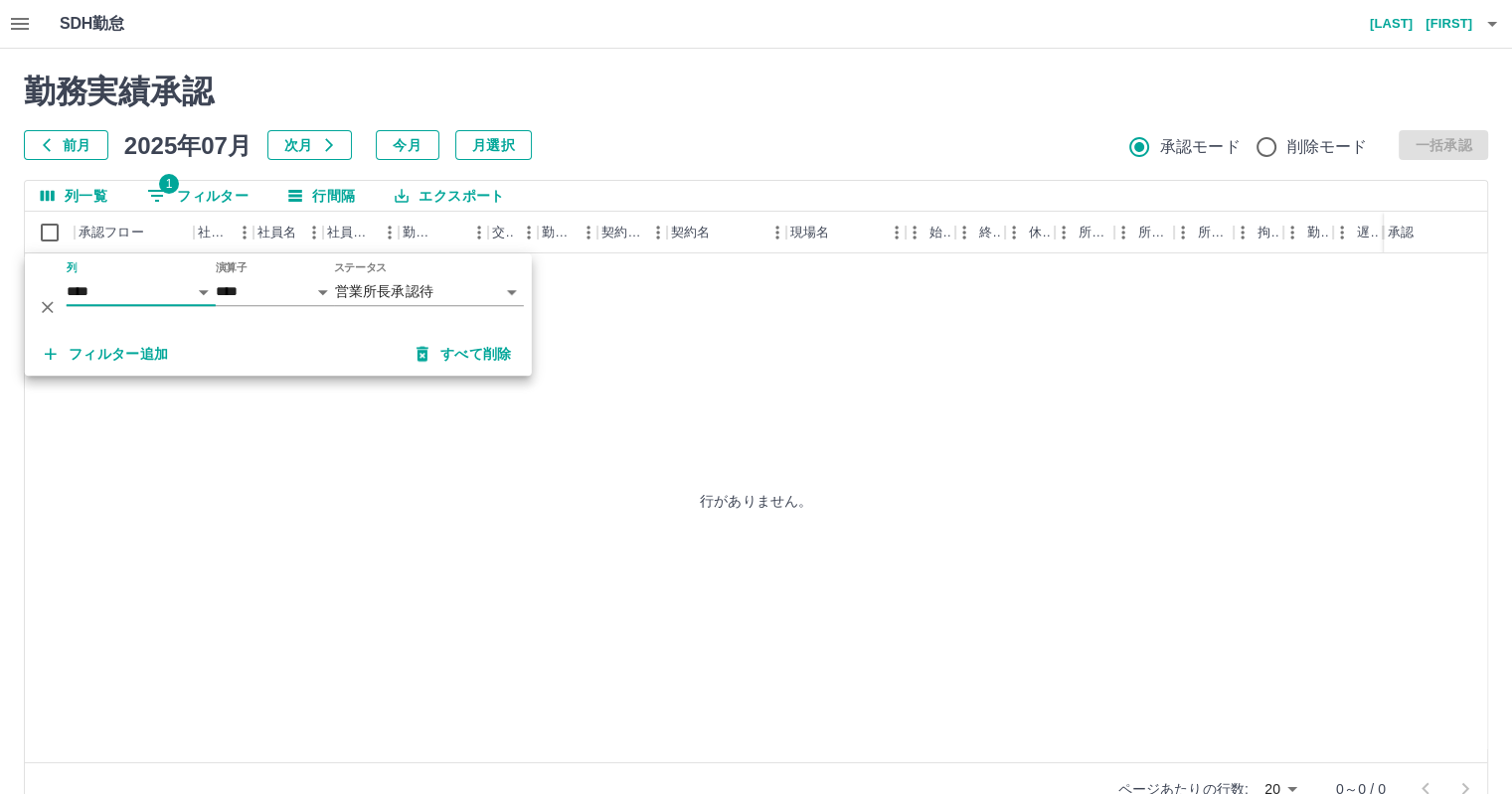 click on "**********" at bounding box center [756, 419] 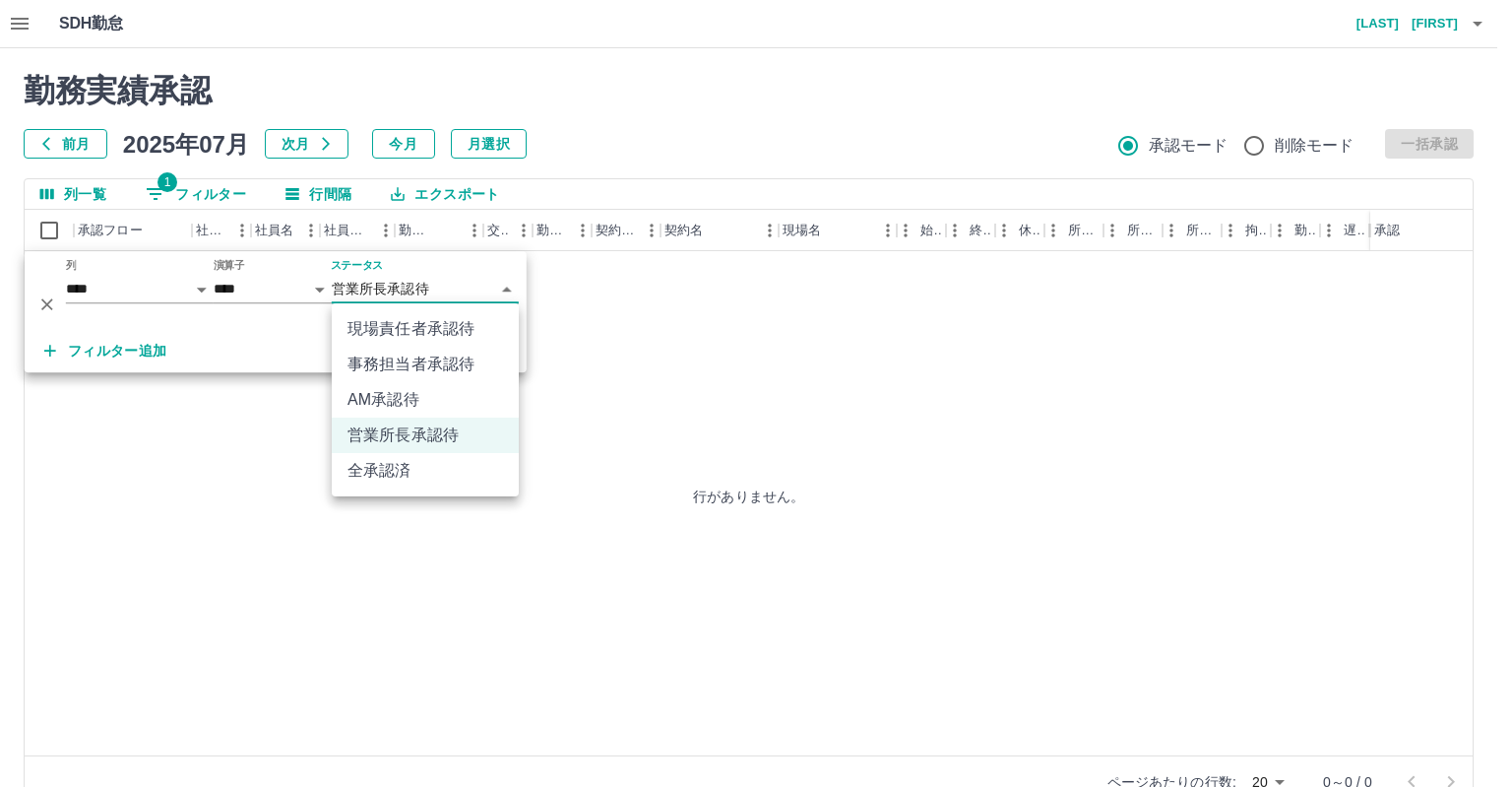 click at bounding box center [756, 393] 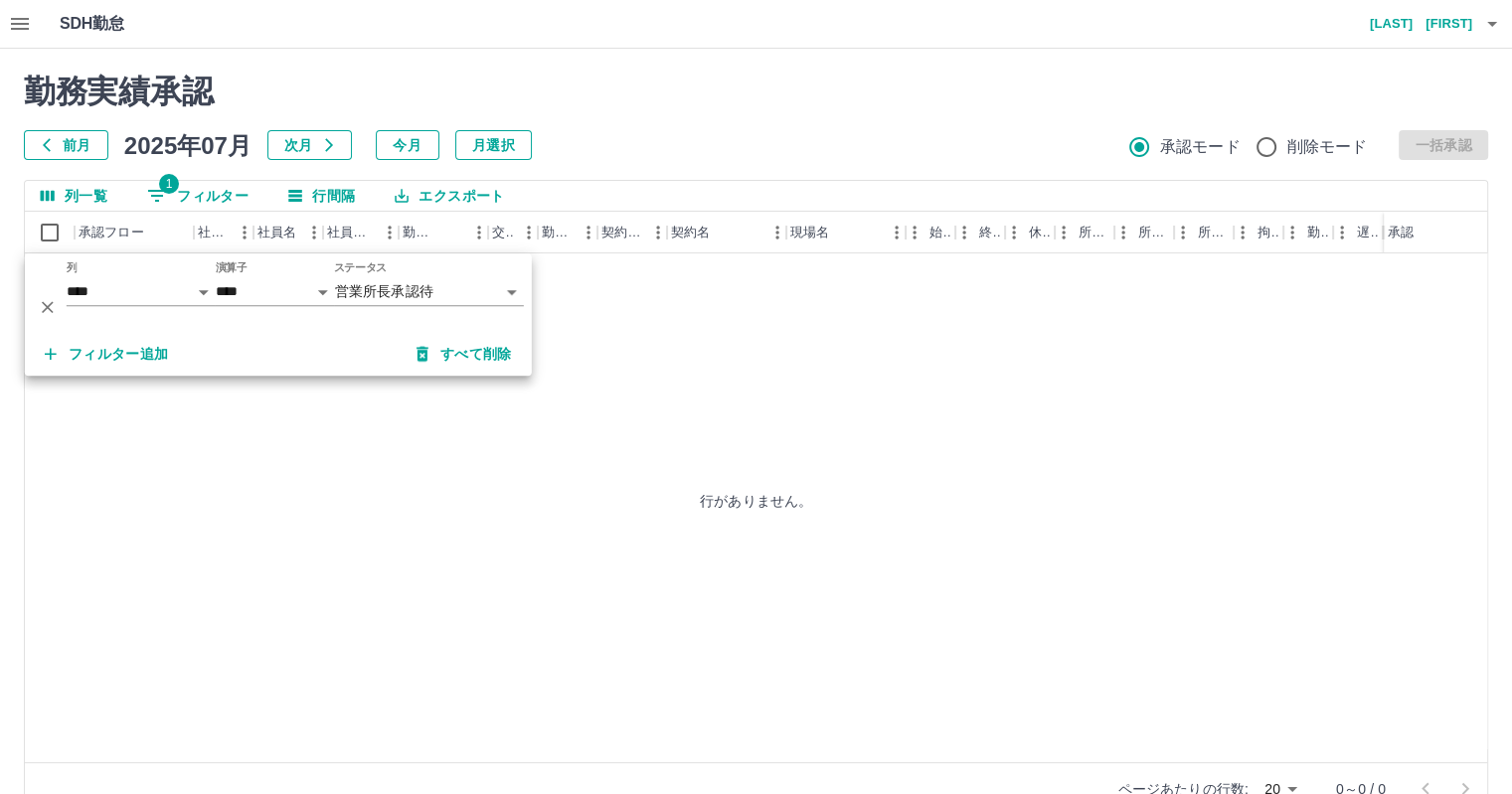 click on "行がありません。" at bounding box center [756, 501] 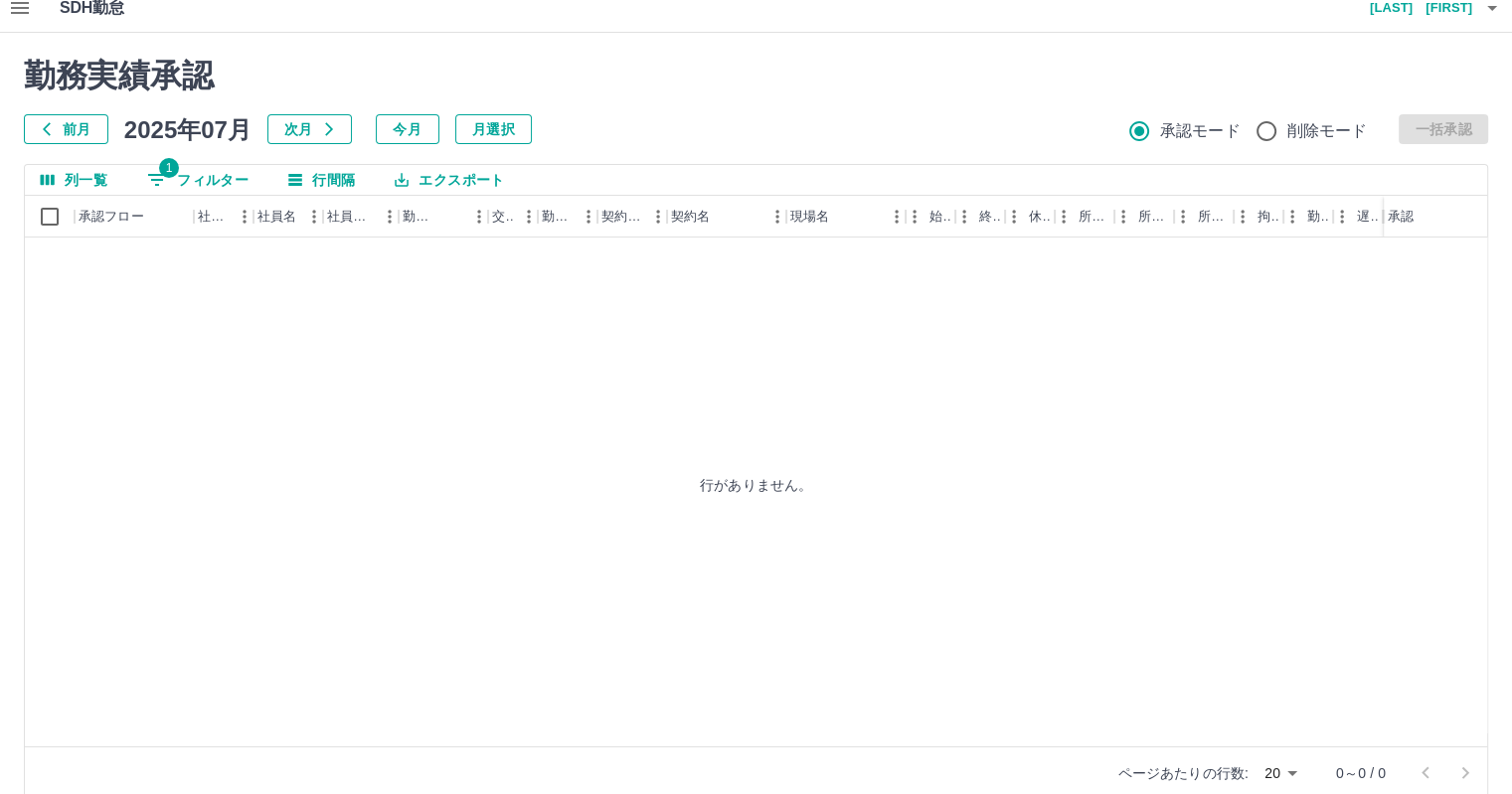 scroll, scrollTop: 0, scrollLeft: 0, axis: both 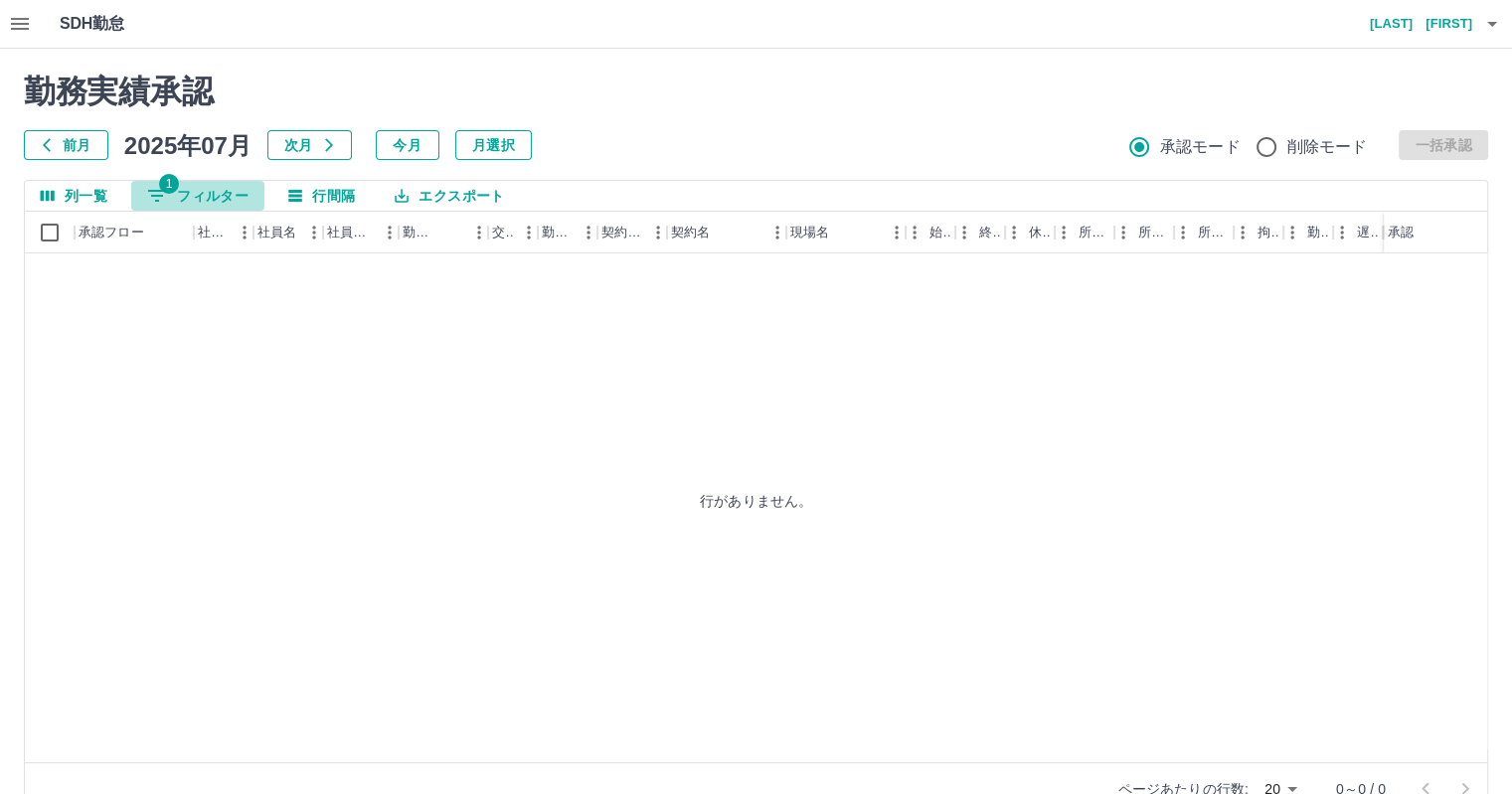click on "1 フィルター" at bounding box center (198, 196) 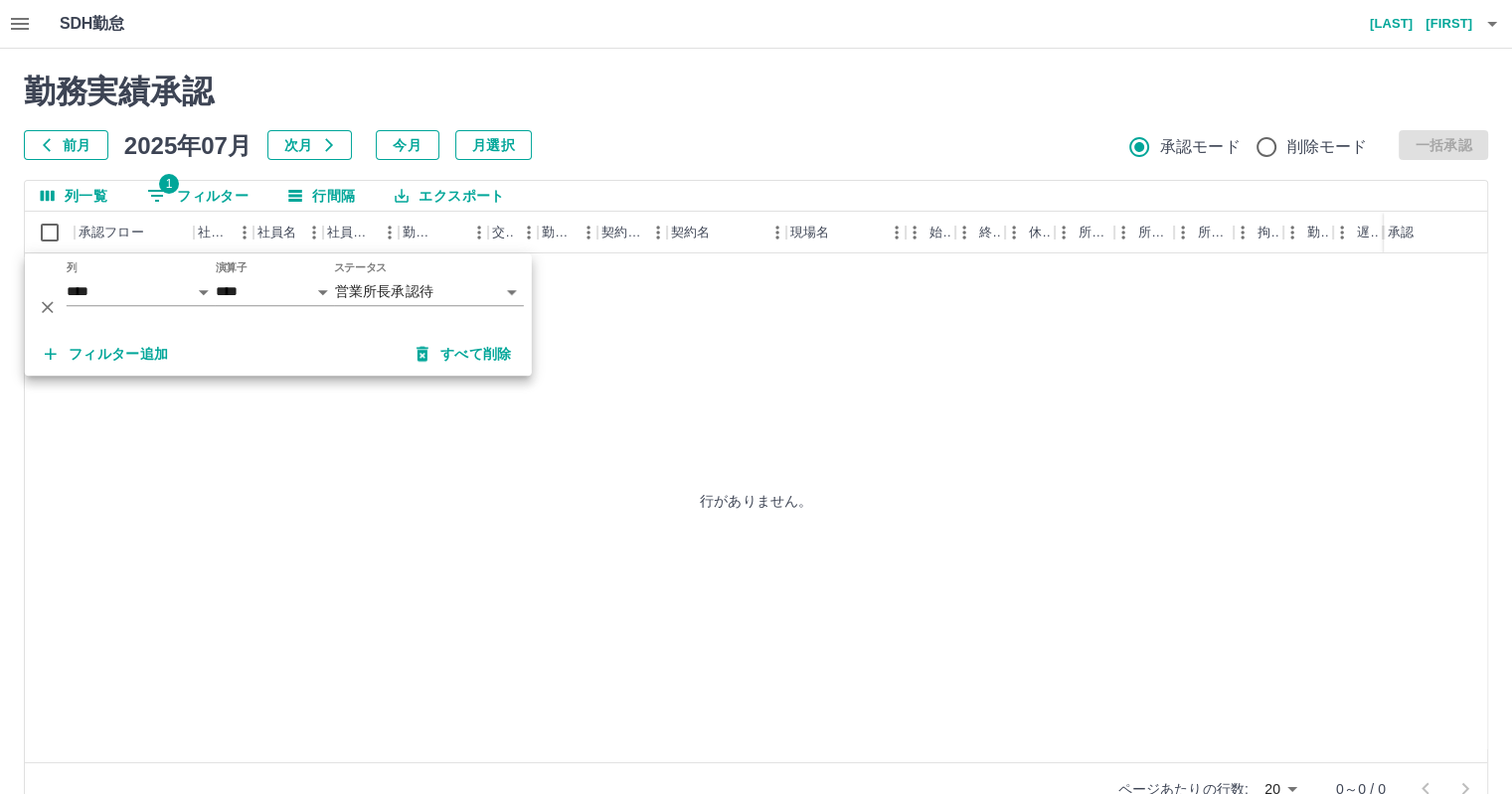 click on "行がありません。" at bounding box center (756, 501) 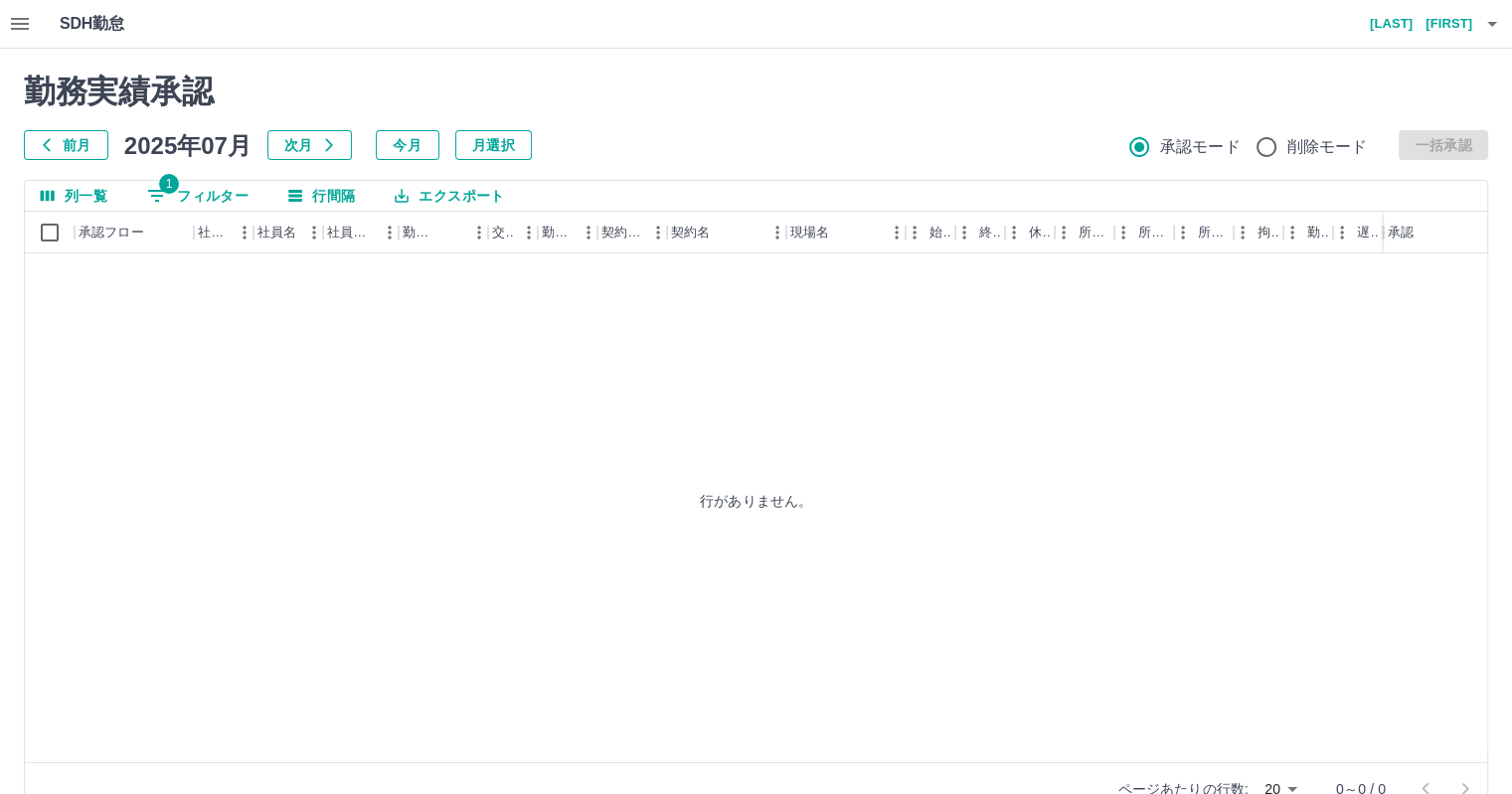 click on "1 フィルター" at bounding box center (198, 196) 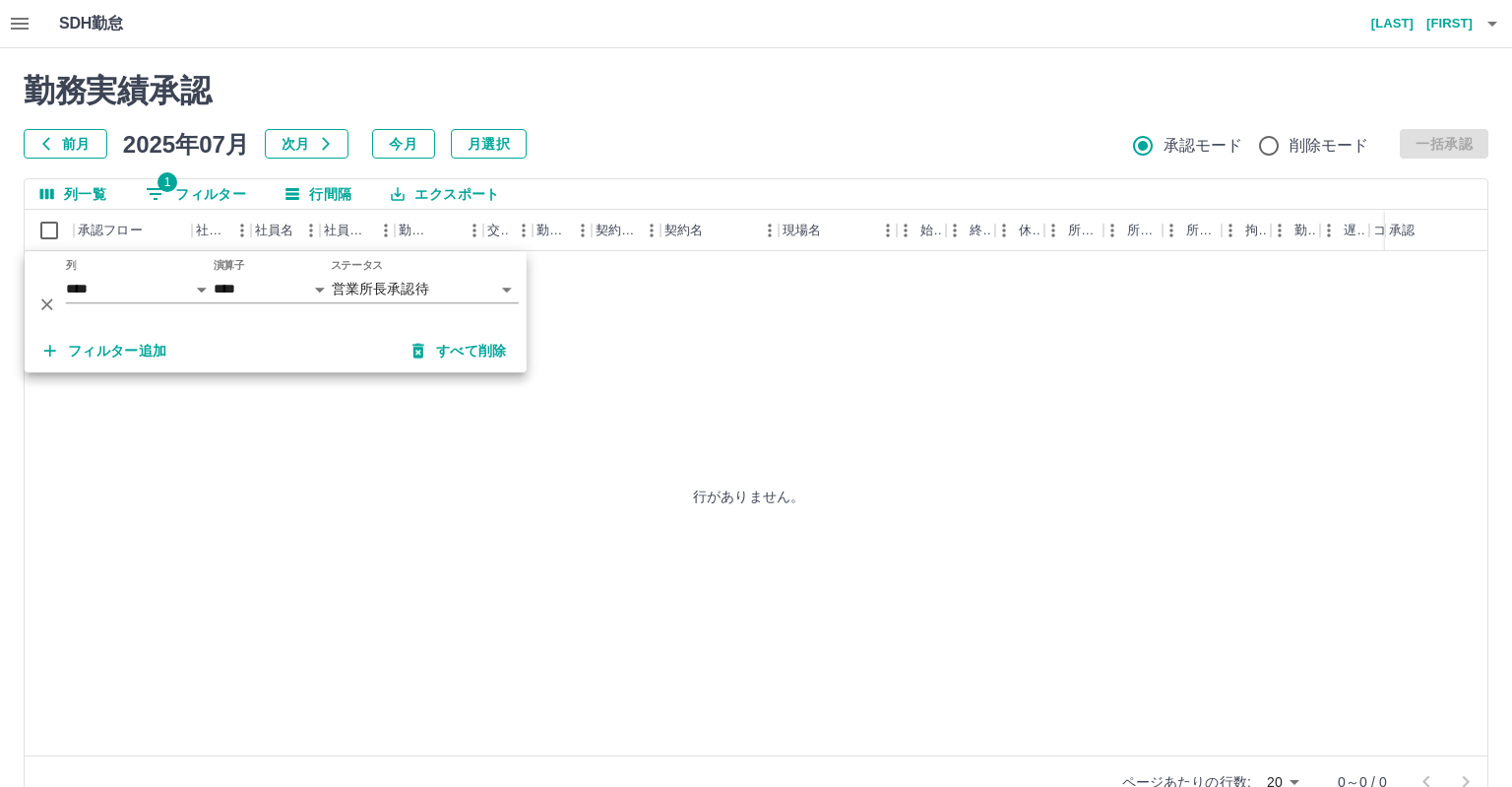 click on "**********" at bounding box center [756, 416] 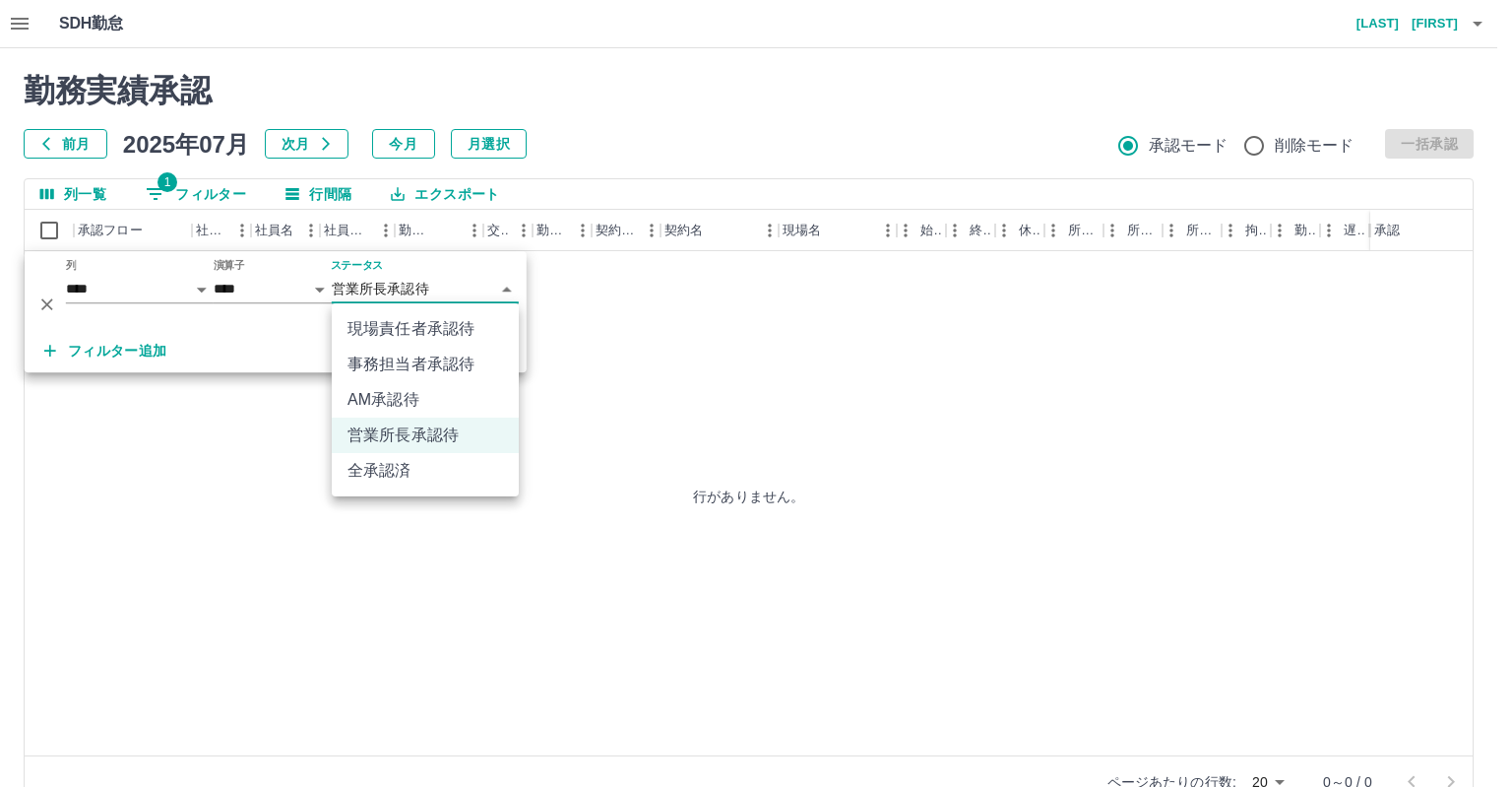 click on "現場責任者承認待" at bounding box center [425, 329] 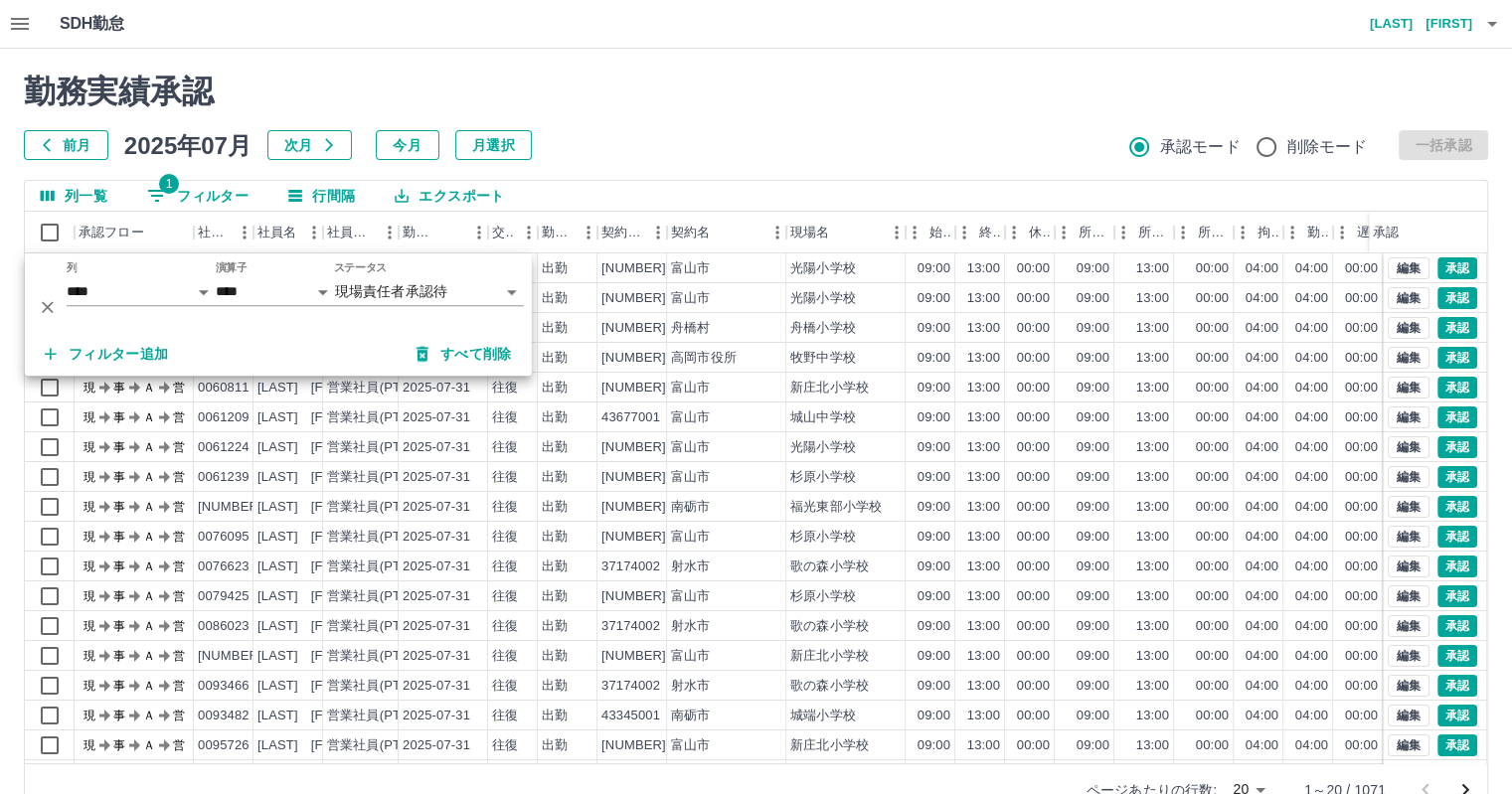 click on "勤務実績承認 前月 2025年07月 次月 今月 月選択 承認モード 削除モード 一括承認" at bounding box center (756, 116) 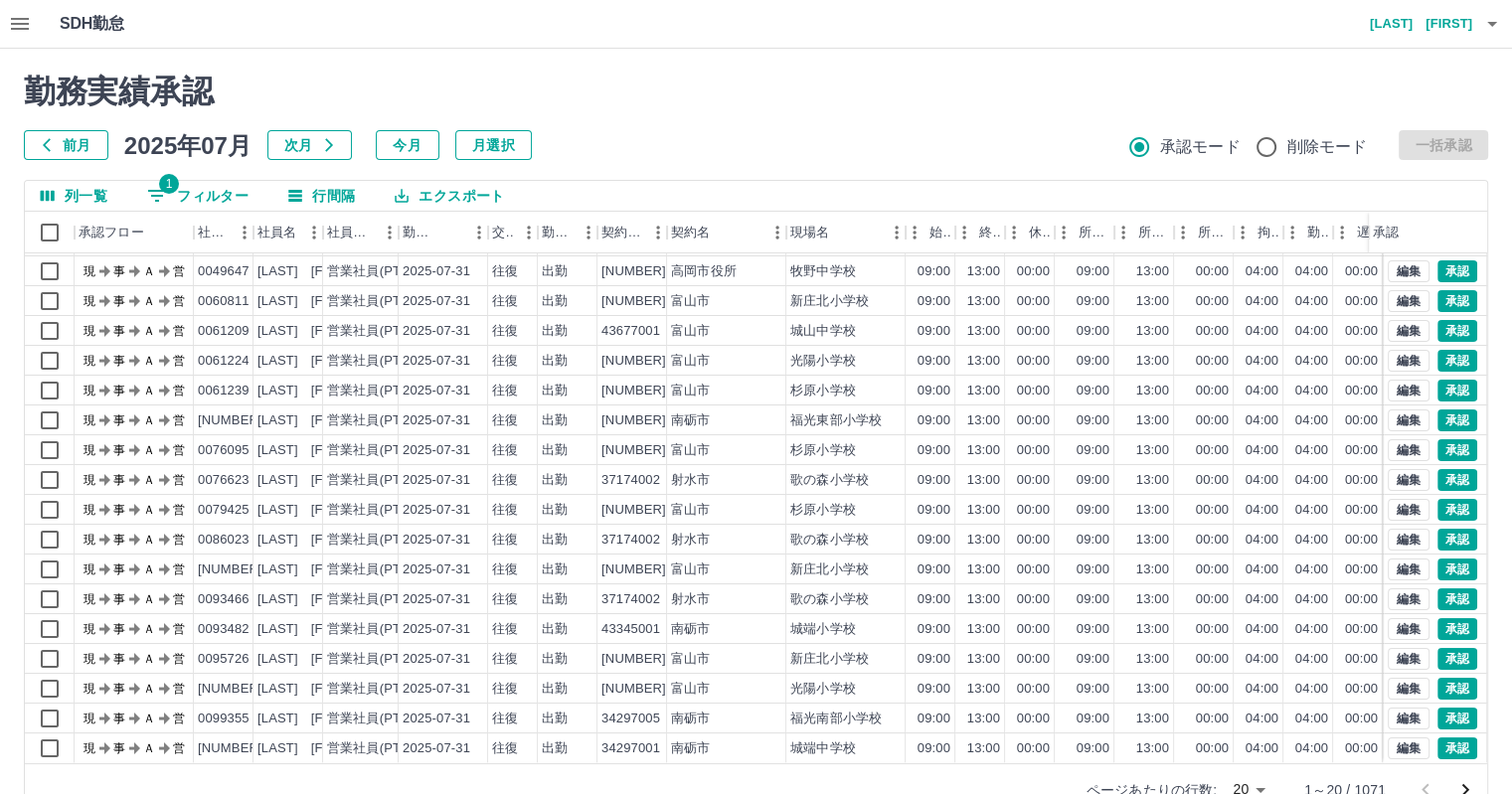 scroll, scrollTop: 100, scrollLeft: 0, axis: vertical 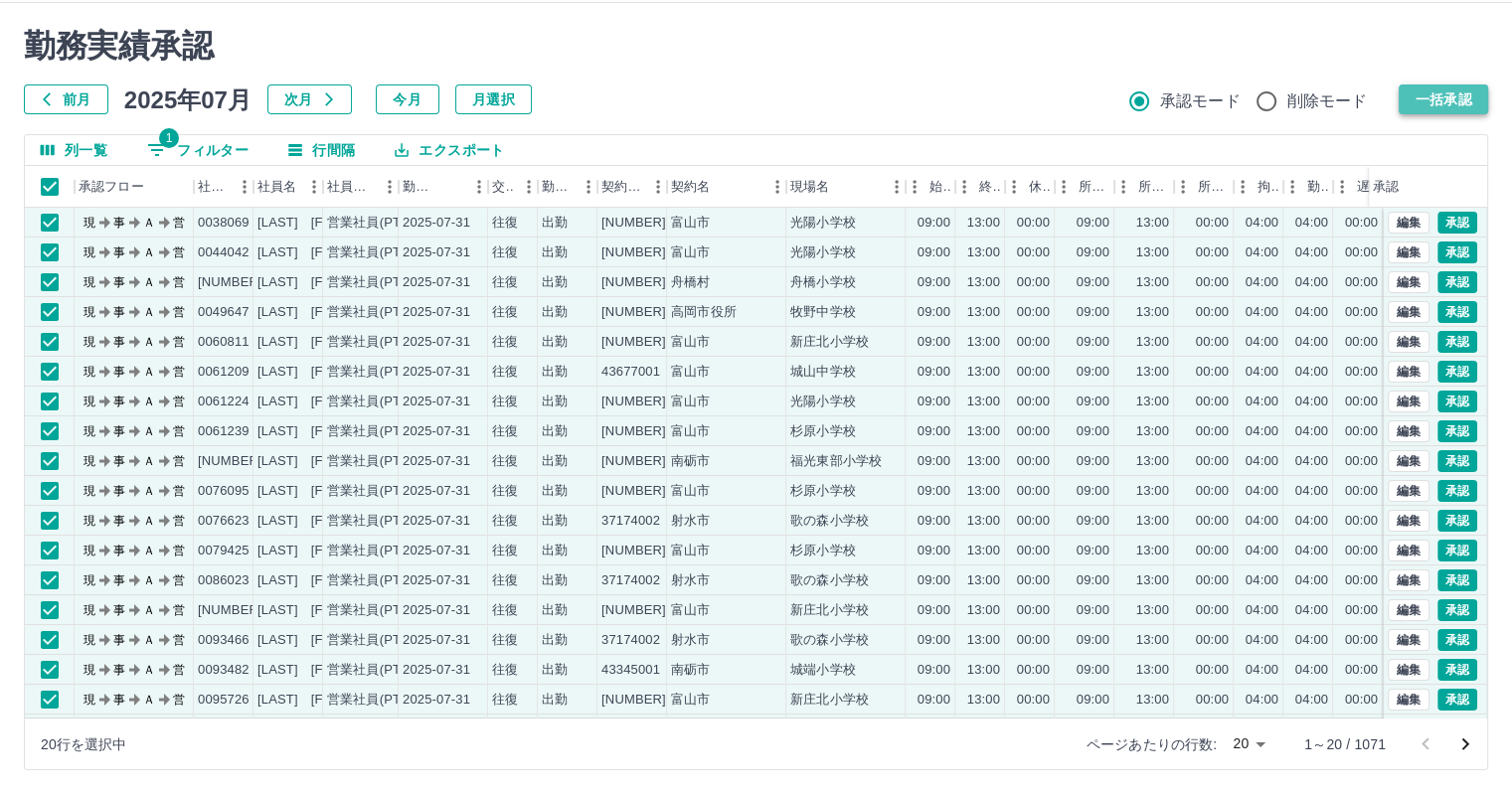 click on "一括承認" at bounding box center (1443, 99) 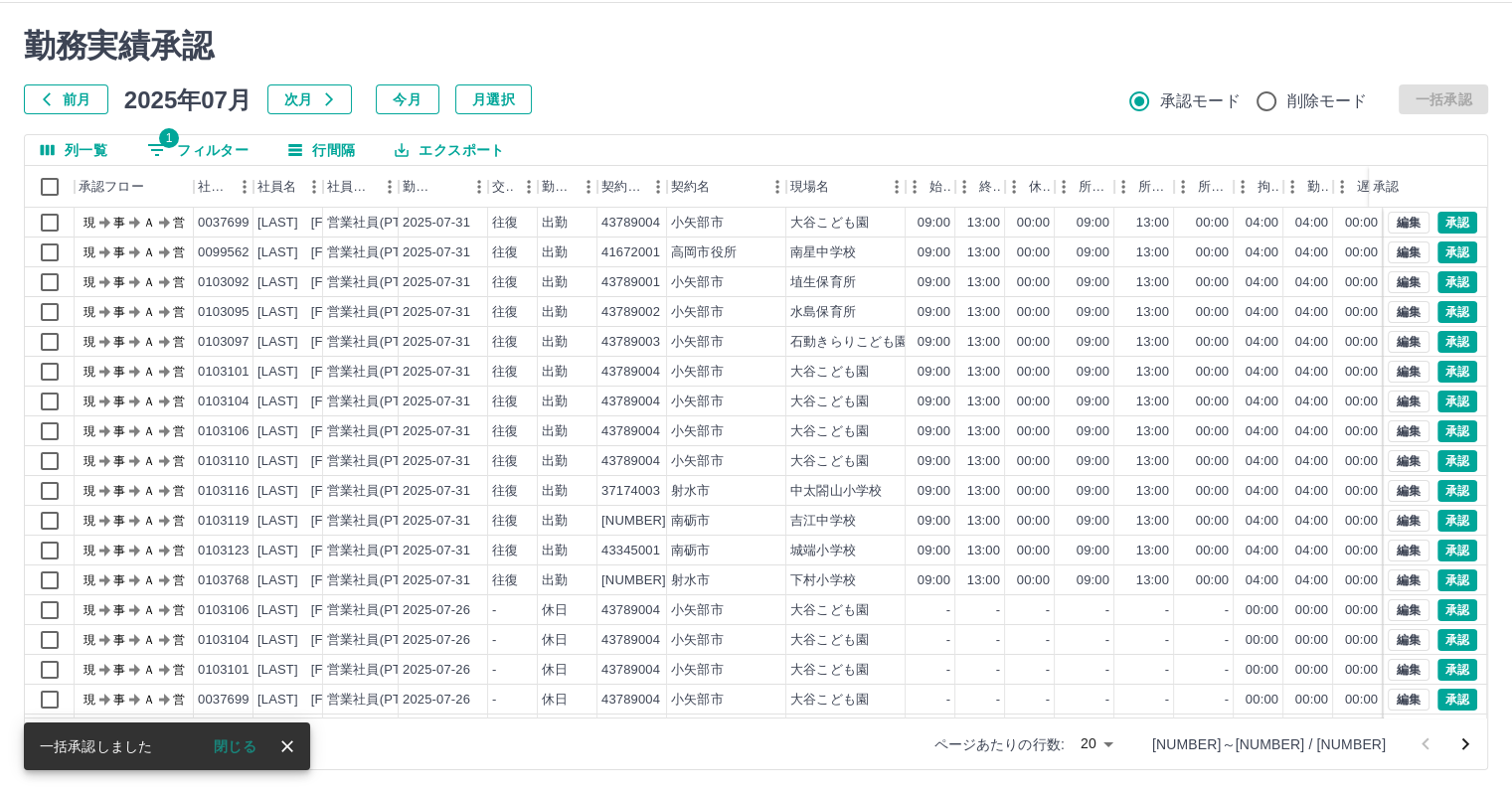 click at bounding box center [756, 397] 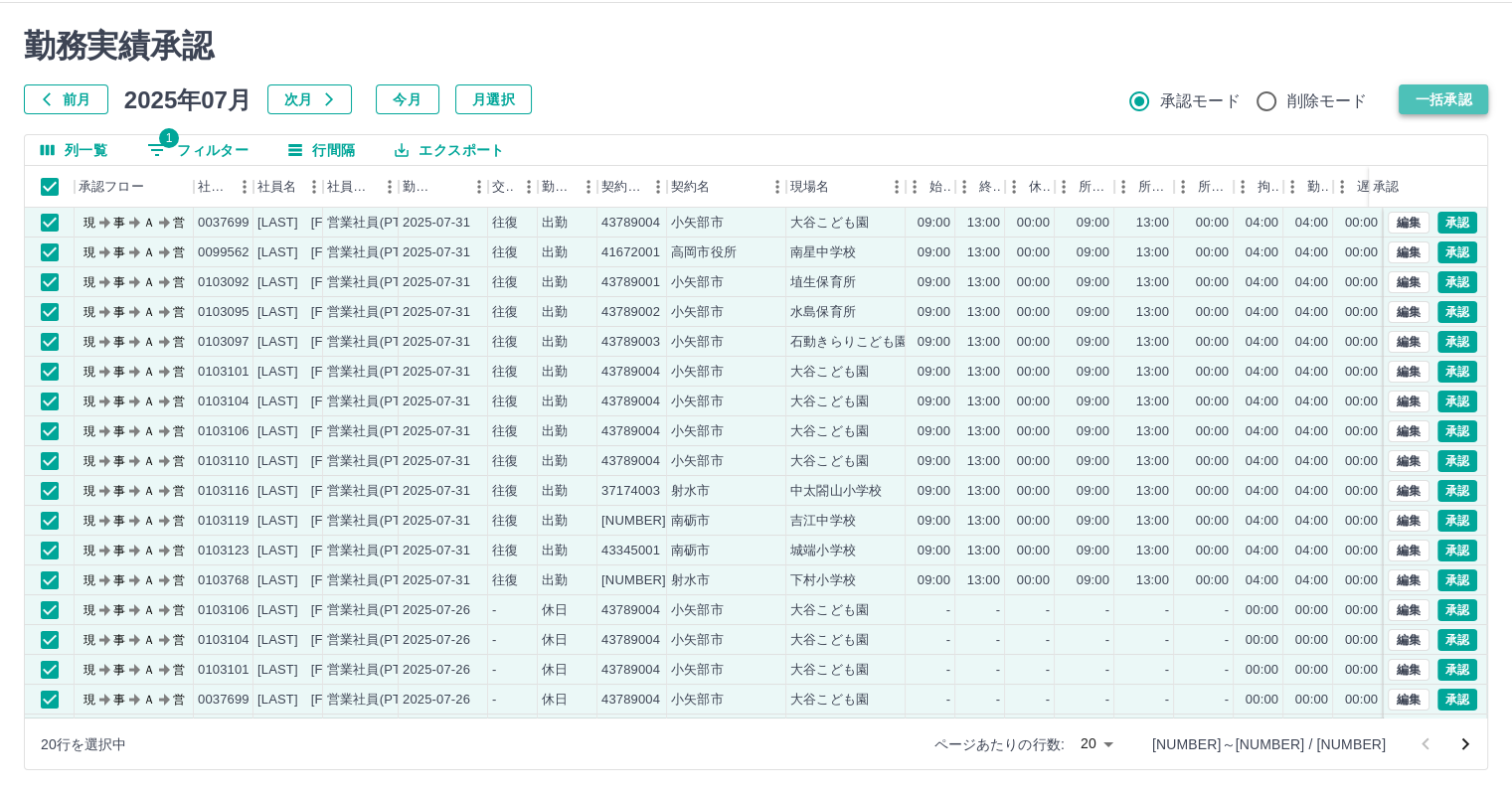 click on "一括承認" at bounding box center [1443, 99] 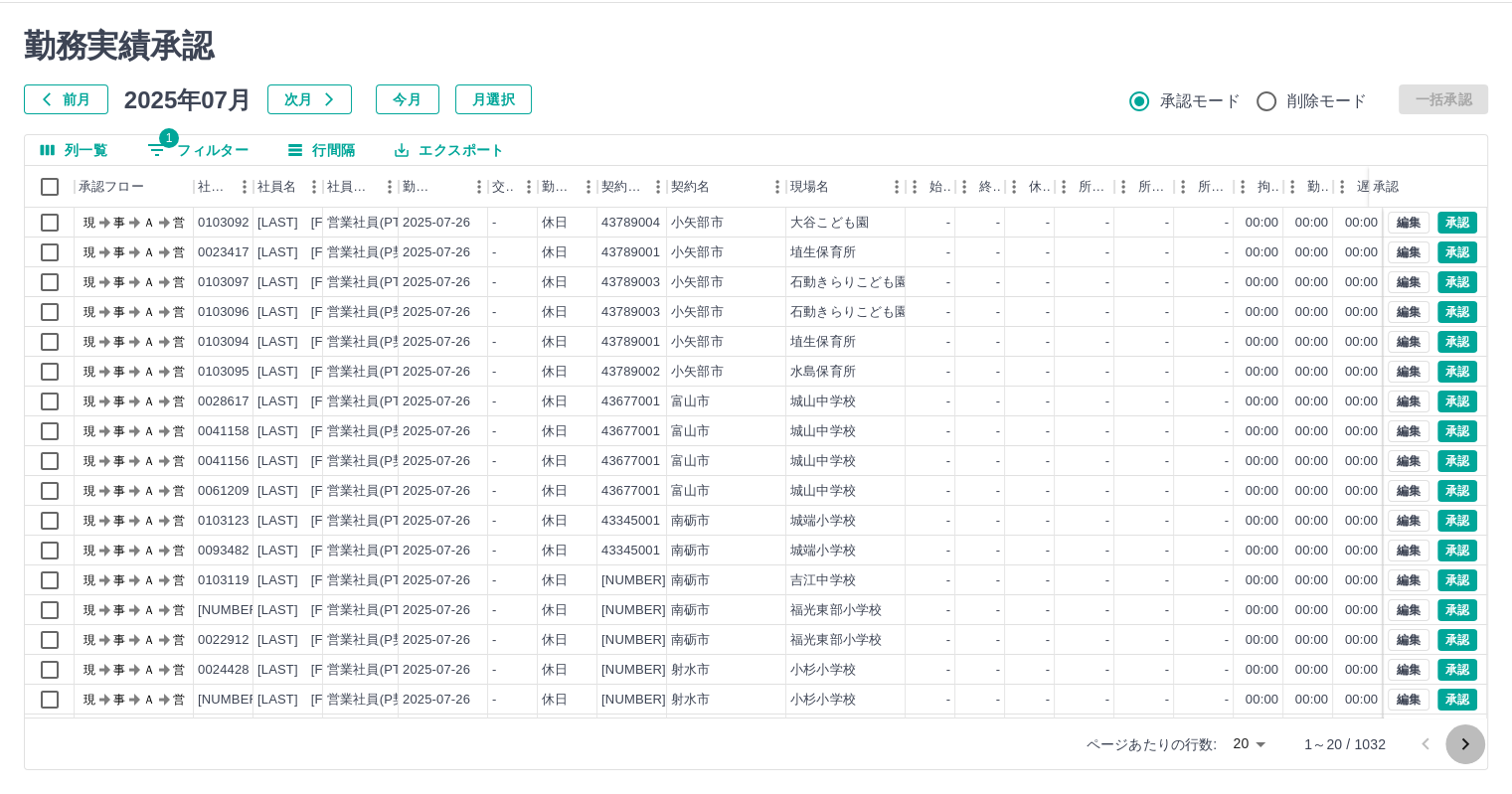 click 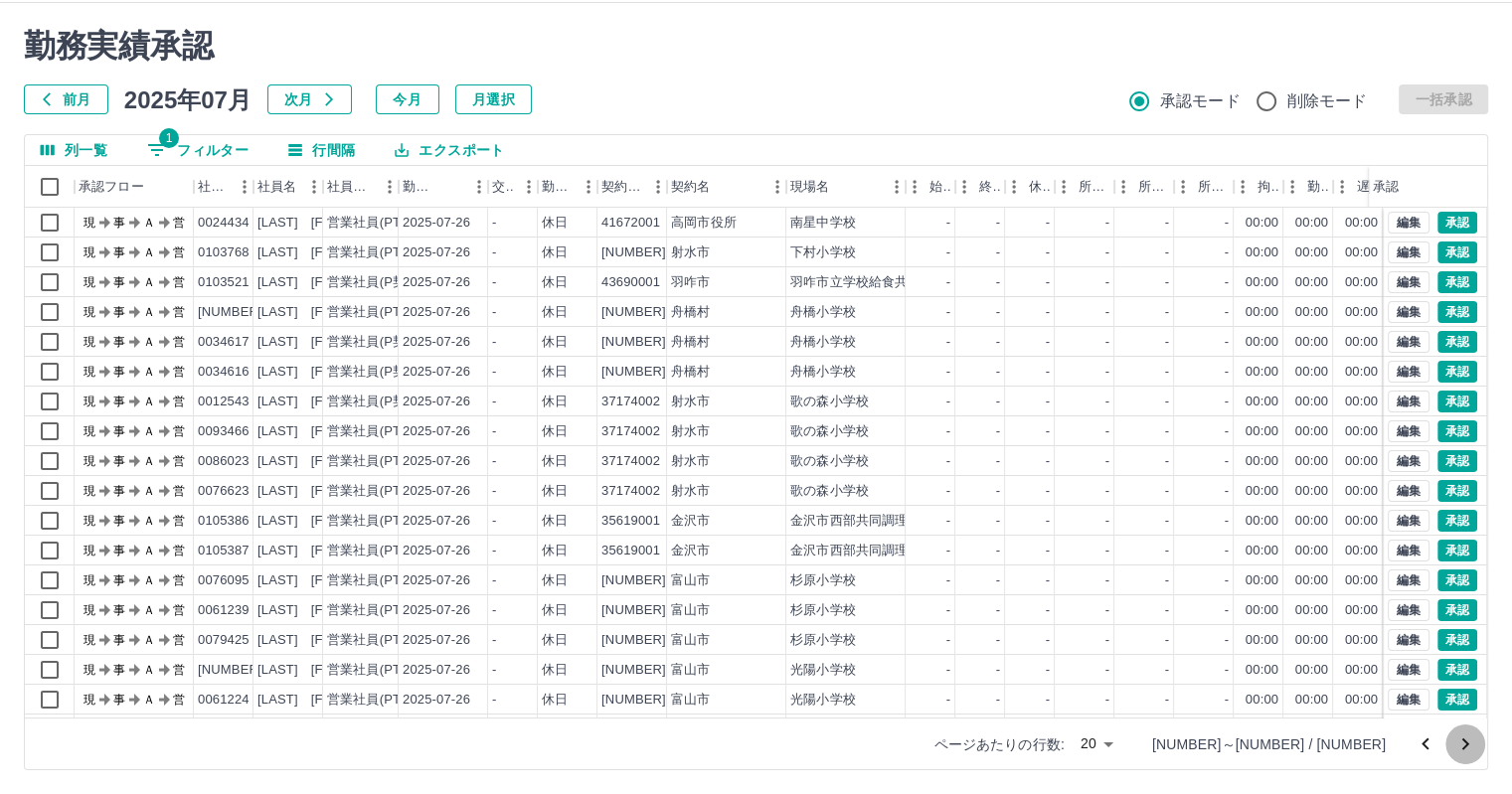 click 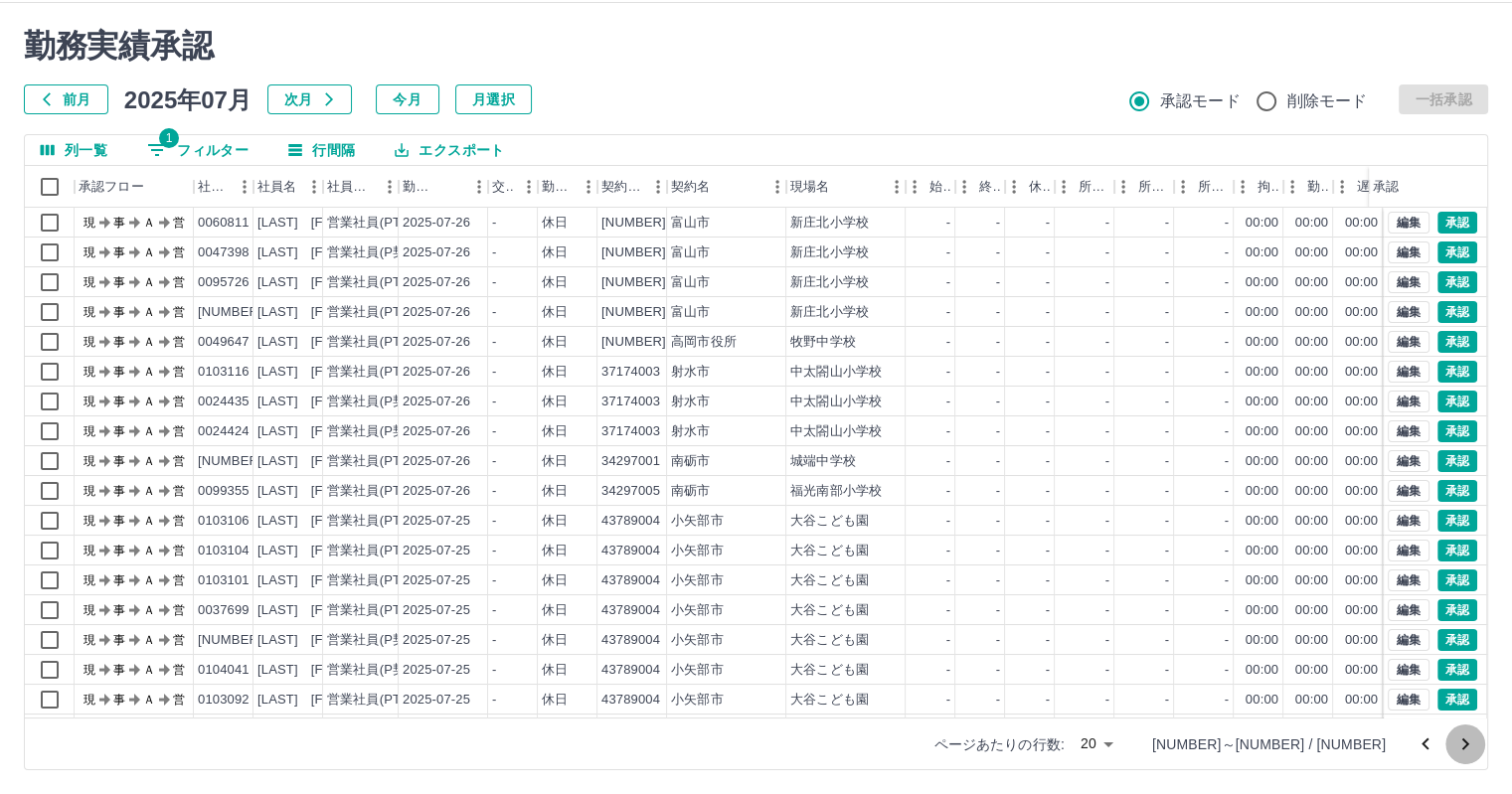 click 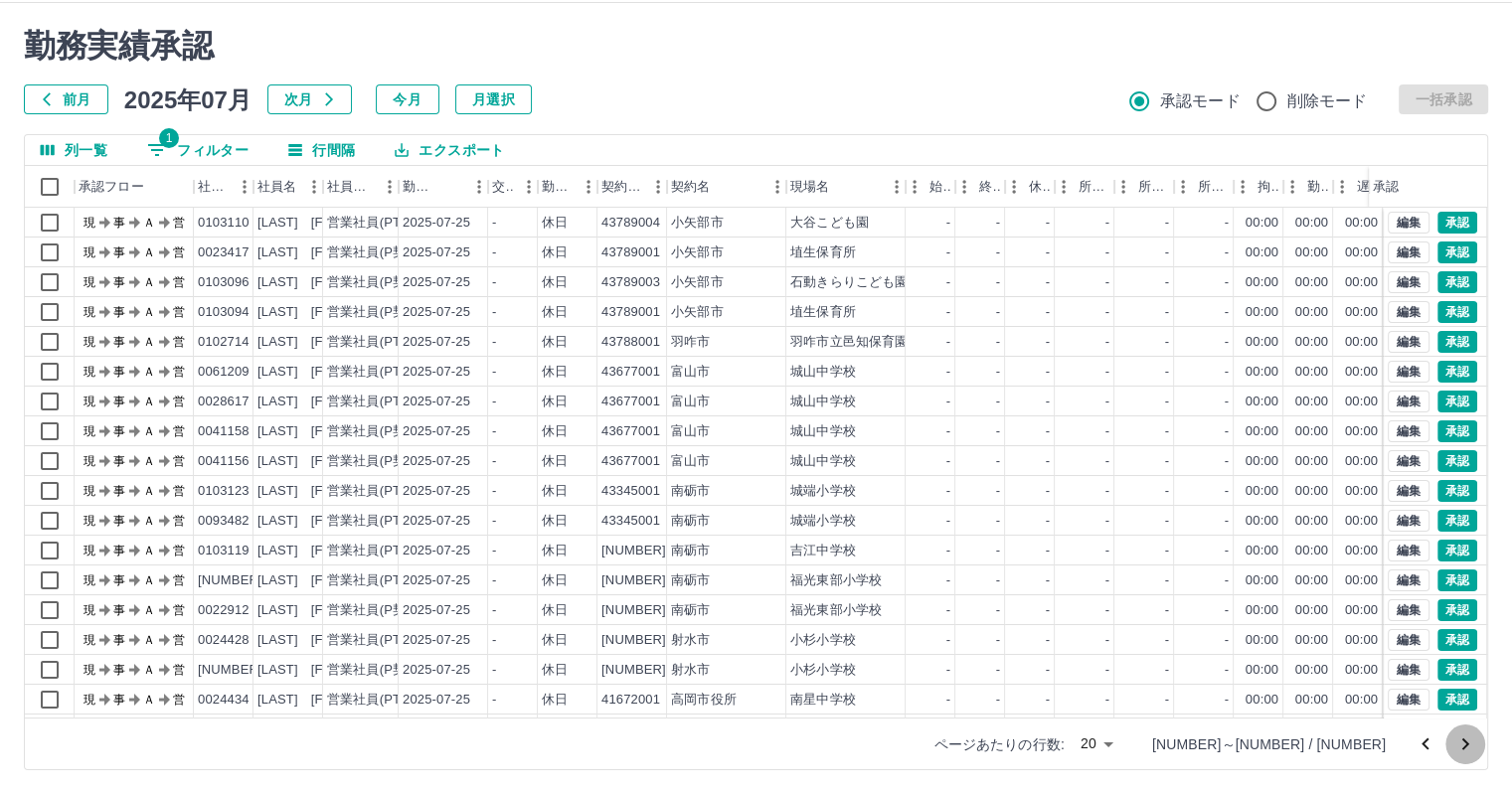 click 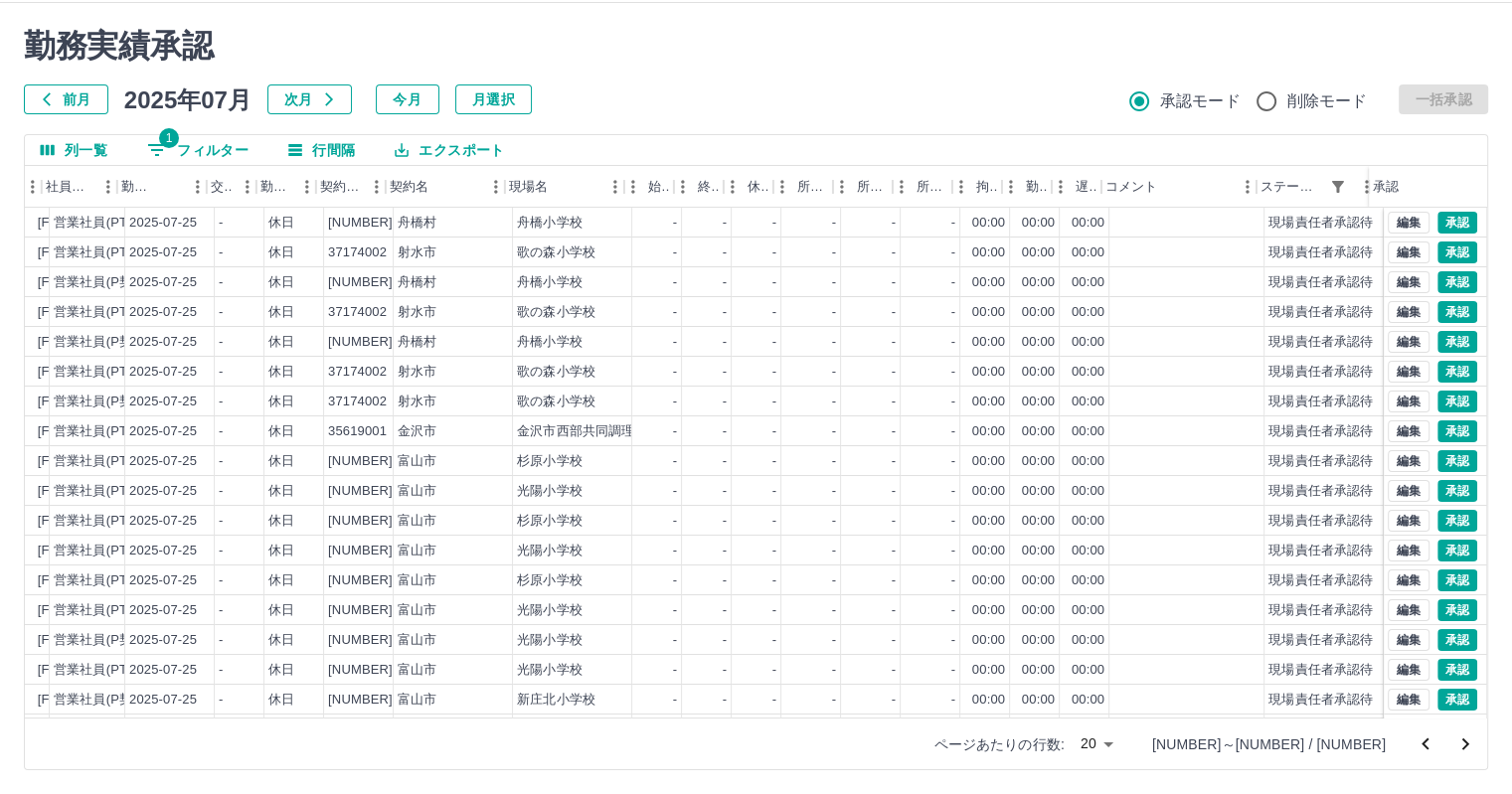 scroll, scrollTop: 0, scrollLeft: 288, axis: horizontal 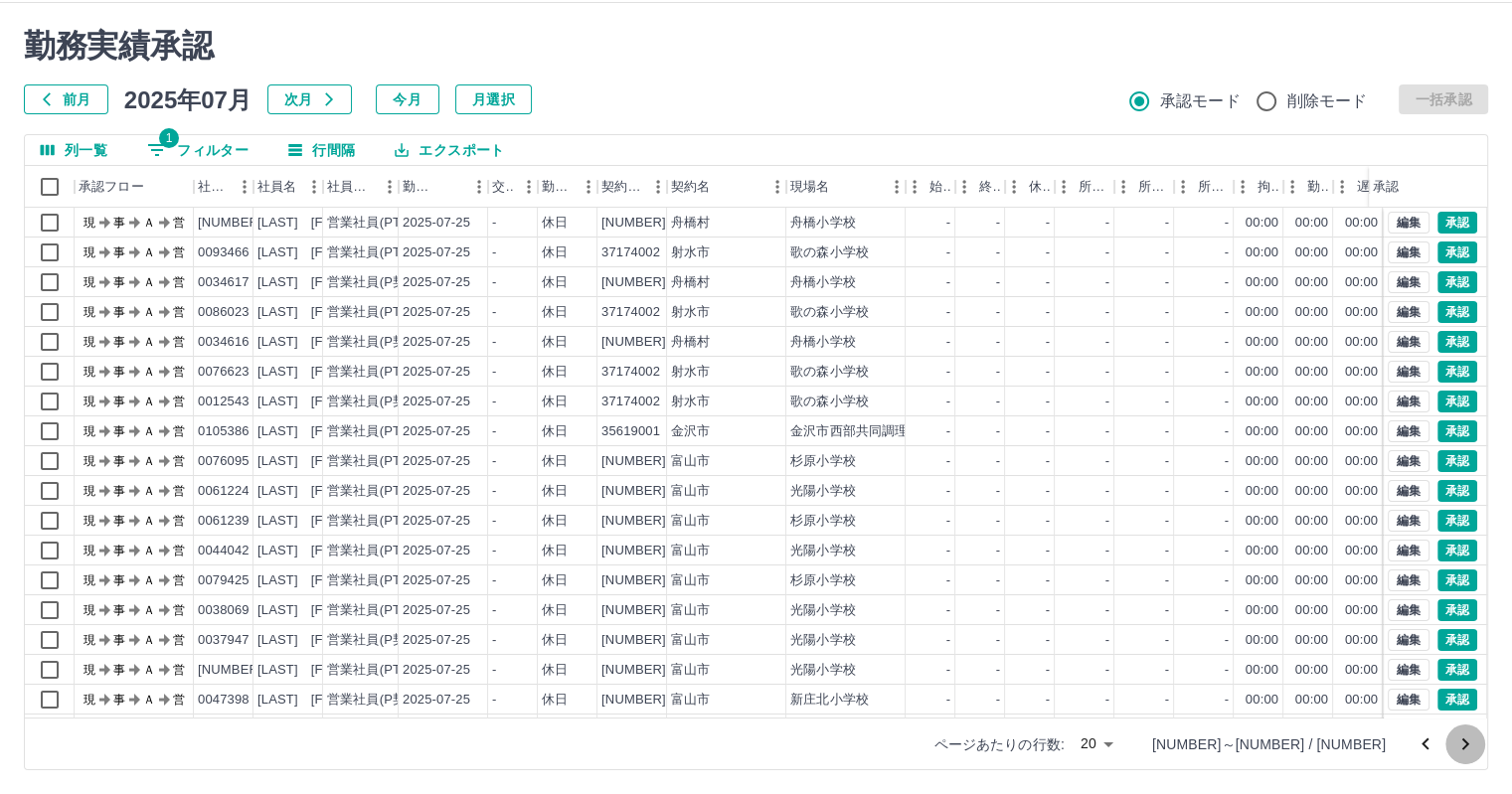 click 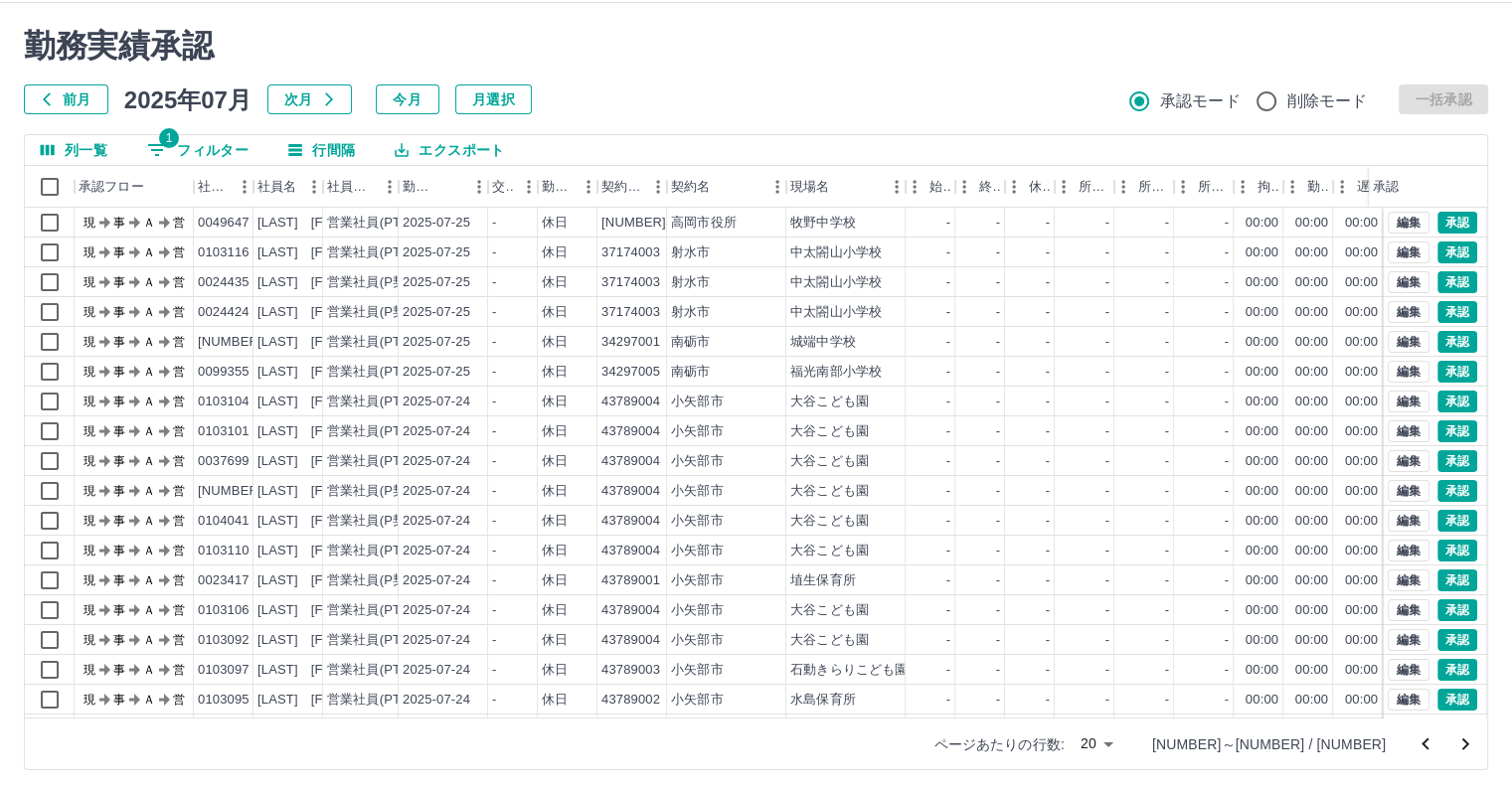 click 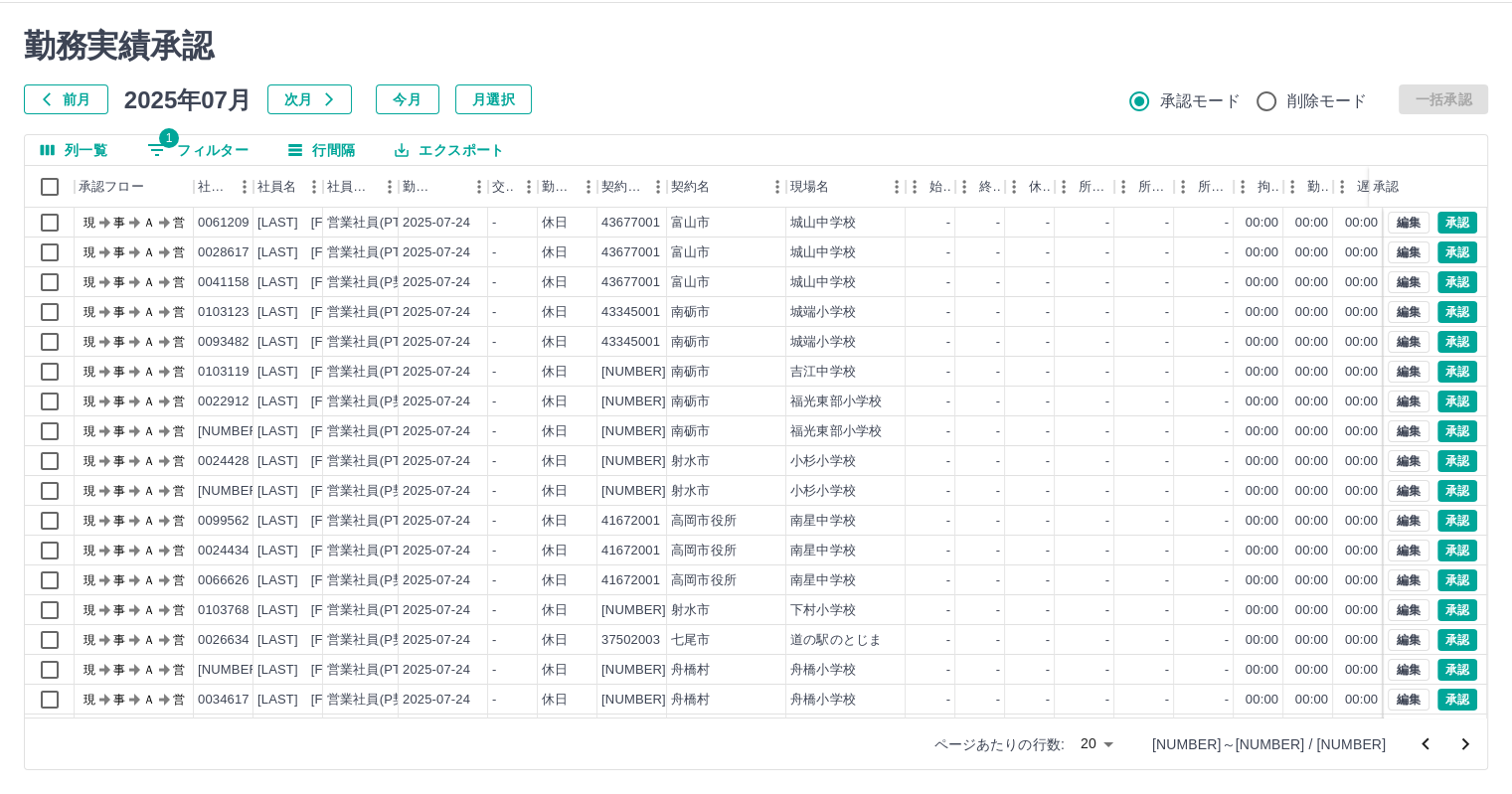 scroll, scrollTop: 0, scrollLeft: 0, axis: both 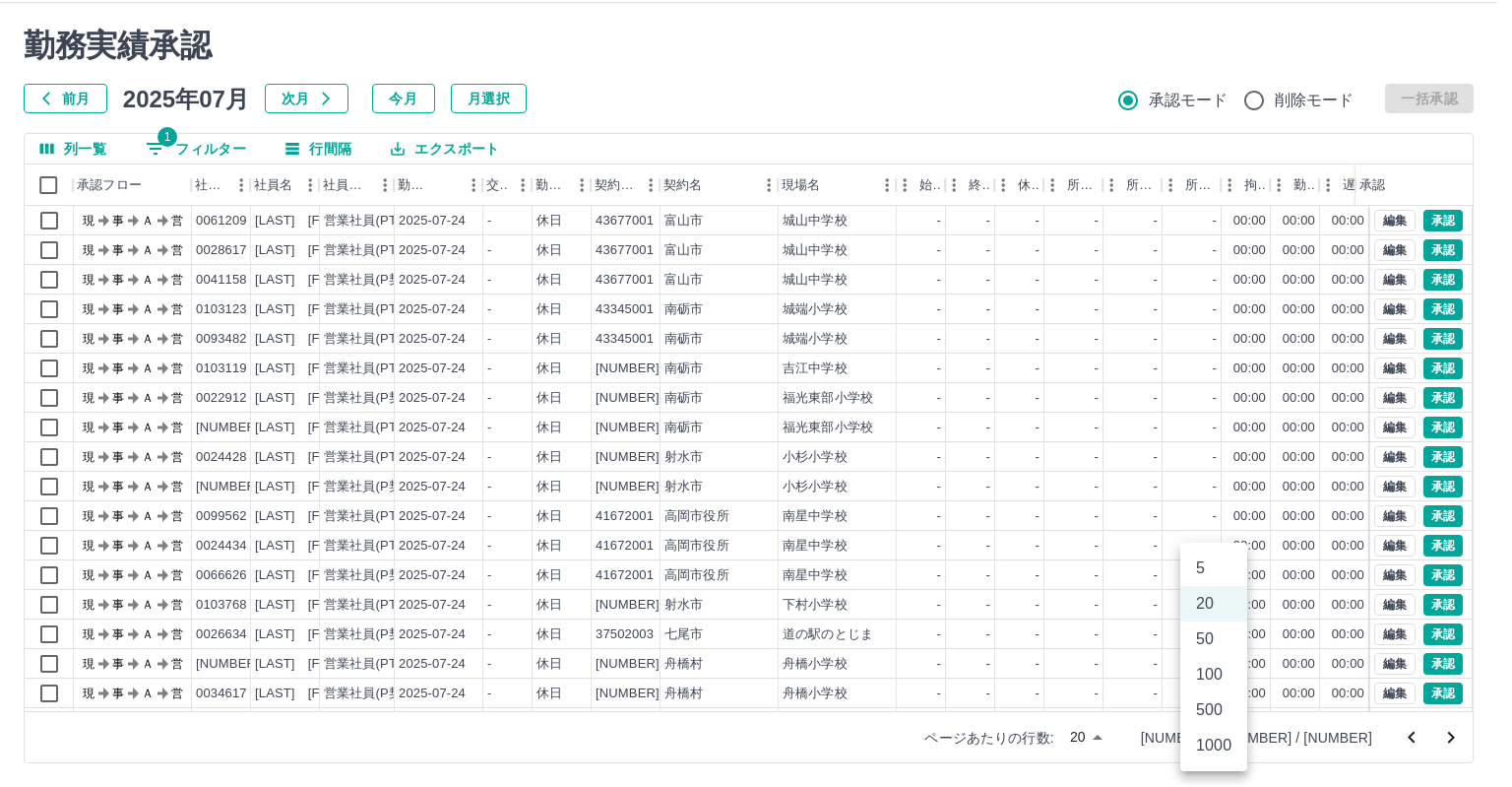 click on "SDH勤怠 [LAST]　[FIRST] 勤務実績承認 前月 2025年07月 次月 今月 月選択 承認モード 削除モード 一括承認 列一覧 1 フィルター 行間隔 エクスポート 承認フロー 社員番号 [LAST]　[FIRST] 社員区分 勤務日 交通費 勤務区分 契約コード 契約名 現場名 始業 終業 休憩 所定開始 所定終業 所定休憩 拘束 勤務 遅刻等 コメント ステータス 承認 現 事 Ａ 営 [NUMBER] [LAST]　[FIRST] 営業社員(PT契約) 2025-07-24  -  休日 [NUMBER] [CITY] [CITY]中学校 - - - - - - 00:00 00:00 00:00 現場責任者承認待 現 事 Ａ 営 [NUMBER] [LAST]　[FIRST] 営業社員(PT契約) 2025-07-24  -  休日 [NUMBER] [CITY] [CITY]中学校 - - - - - - 00:00 00:00 00:00 現場責任者承認待 現 事 Ａ 営 [NUMBER] [LAST]　[FIRST] 営業社員(P契約) 2025-07-24  -  休日 [NUMBER] [CITY] [CITY]中学校 - - - - - - 00:00 00:00 00:00 現場責任者承認待 現 事 Ａ 営 [NUMBER] [LAST]　[FIRST] 営業社員(PT契約)" at bounding box center [756, 370] 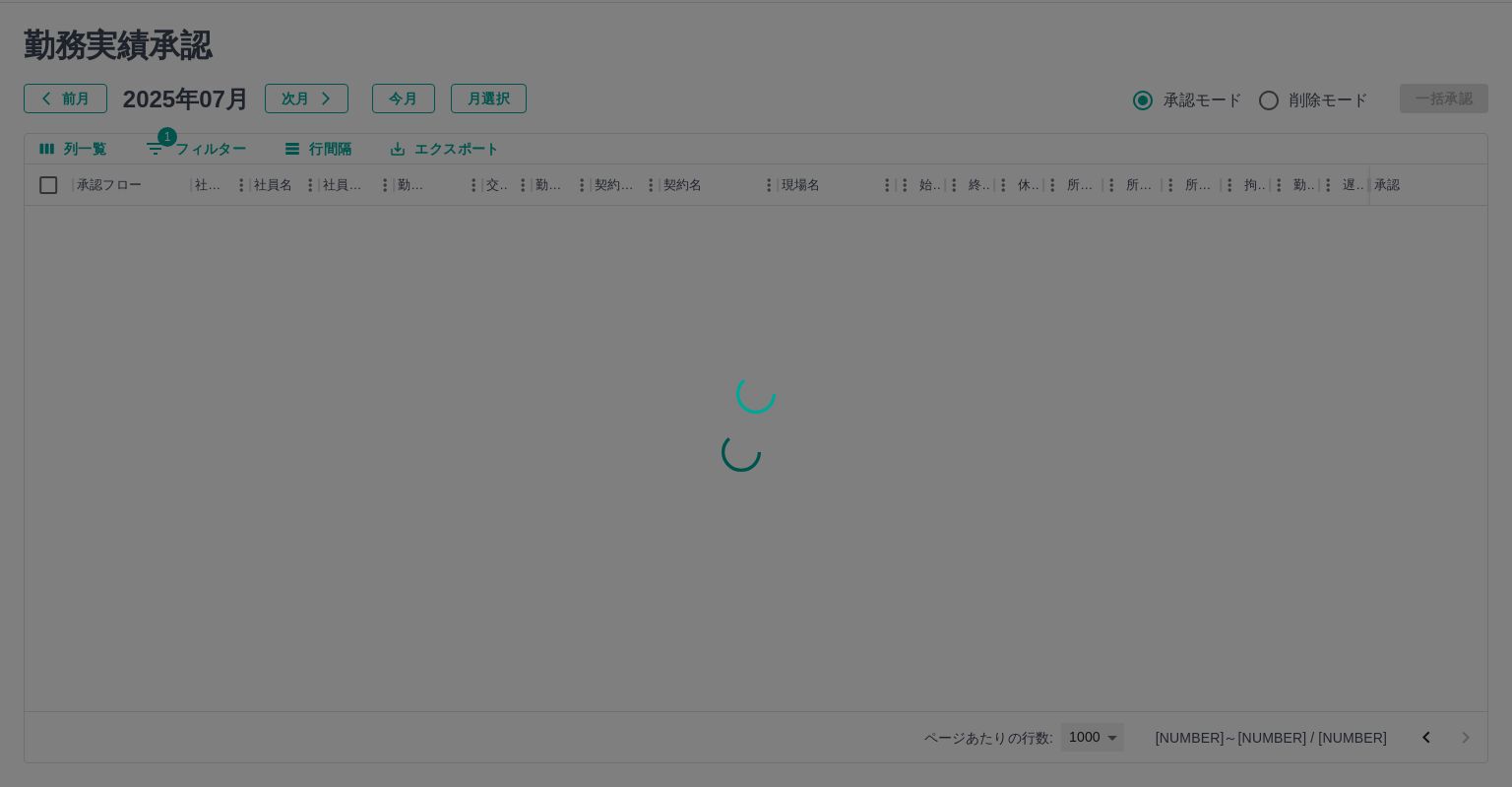 type on "****" 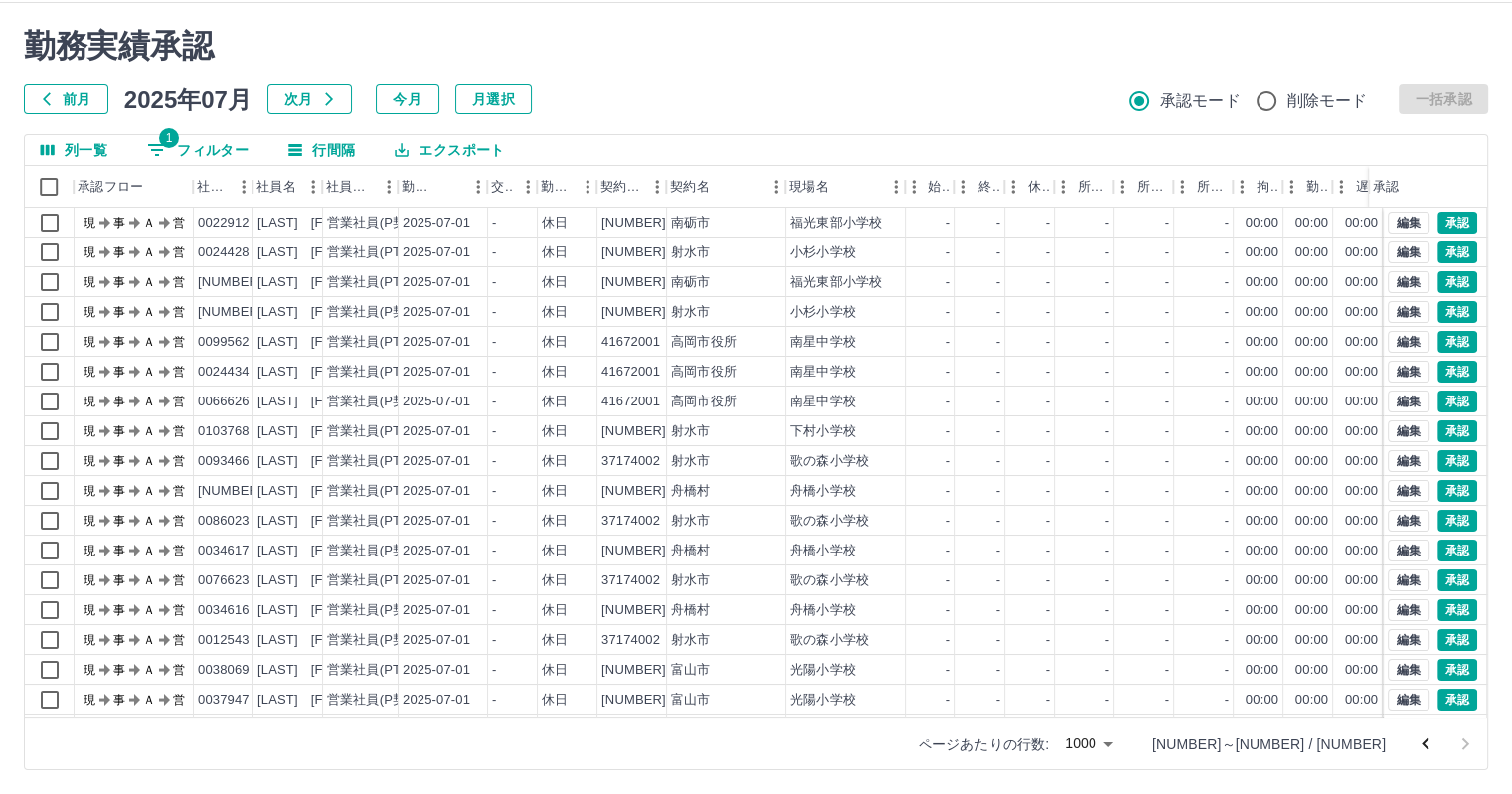 click on "勤務実績承認 前月 2025年07月 次月 今月 月選択 承認モード 削除モード 一括承認 列一覧 1 フィルター 行間隔 エクスポート 承認フロー 社員番号 [LAST]　[FIRST] 社員区分 勤務日 交通費 勤務区分 契約コード 契約名 現場名 始業 終業 休憩 所定開始 所定終業 所定休憩 拘束 勤務 遅刻等 コメント ステータス 承認 現 事 Ａ 営 [NUMBER] [LAST]　[FIRST] 営業社員(P契約) 2025-07-01  -  休日 [NUMBER] [CITY] [CITY]小学校 - - - - - - 00:00 00:00 00:00 現場責任者承認待 現 事 Ａ 営 [NUMBER] [LAST]　[FIRST] 営業社員(PT契約) 2025-07-01  -  休日 [NUMBER] [CITY] [CITY]小学校 - - - - - - 00:00 00:00 00:00 現場責任者承認待 現 事 Ａ 営 [NUMBER] [LAST]　けい子 営業社員(PT契約) 2025-07-01  -  休日 [NUMBER] [CITY] [CITY]小学校 - - - - - - 00:00 00:00 00:00 現場責任者承認待 現 事 Ａ 営 [NUMBER] [LAST]　[FIRST] 営業社員(P契約) 2025-07-01  -" at bounding box center [756, 398] 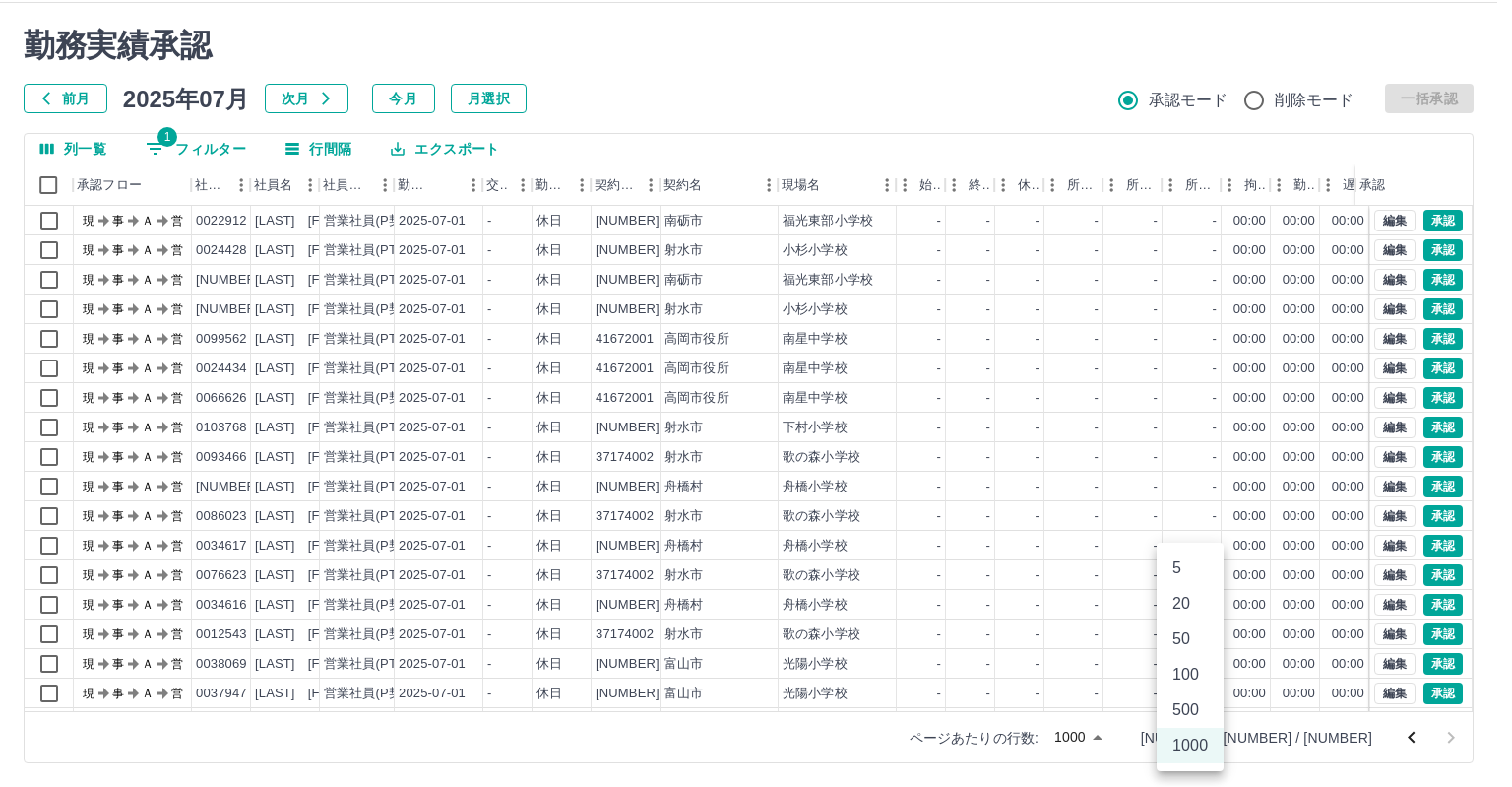 click at bounding box center (756, 393) 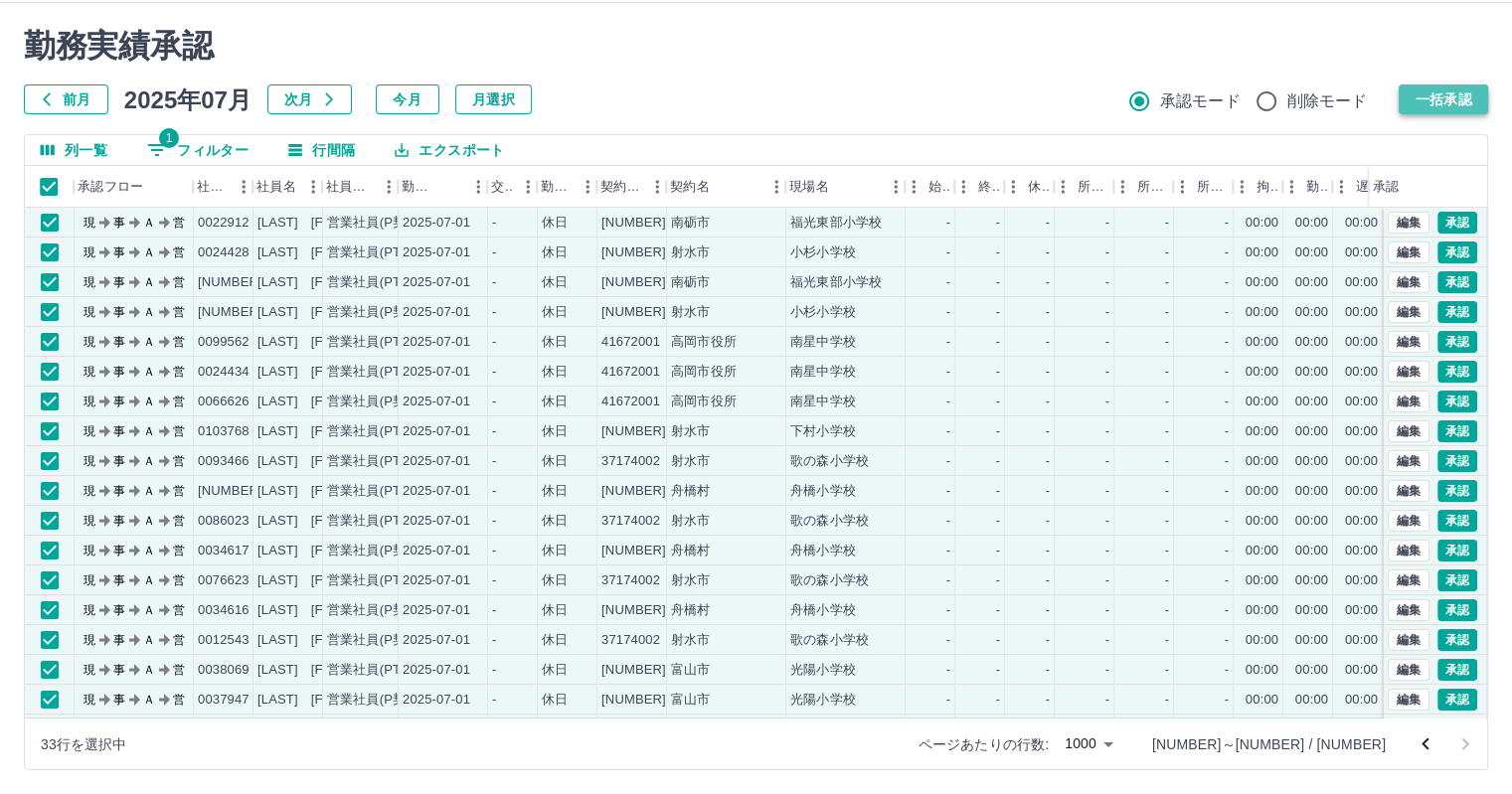 click on "一括承認" at bounding box center [1443, 99] 